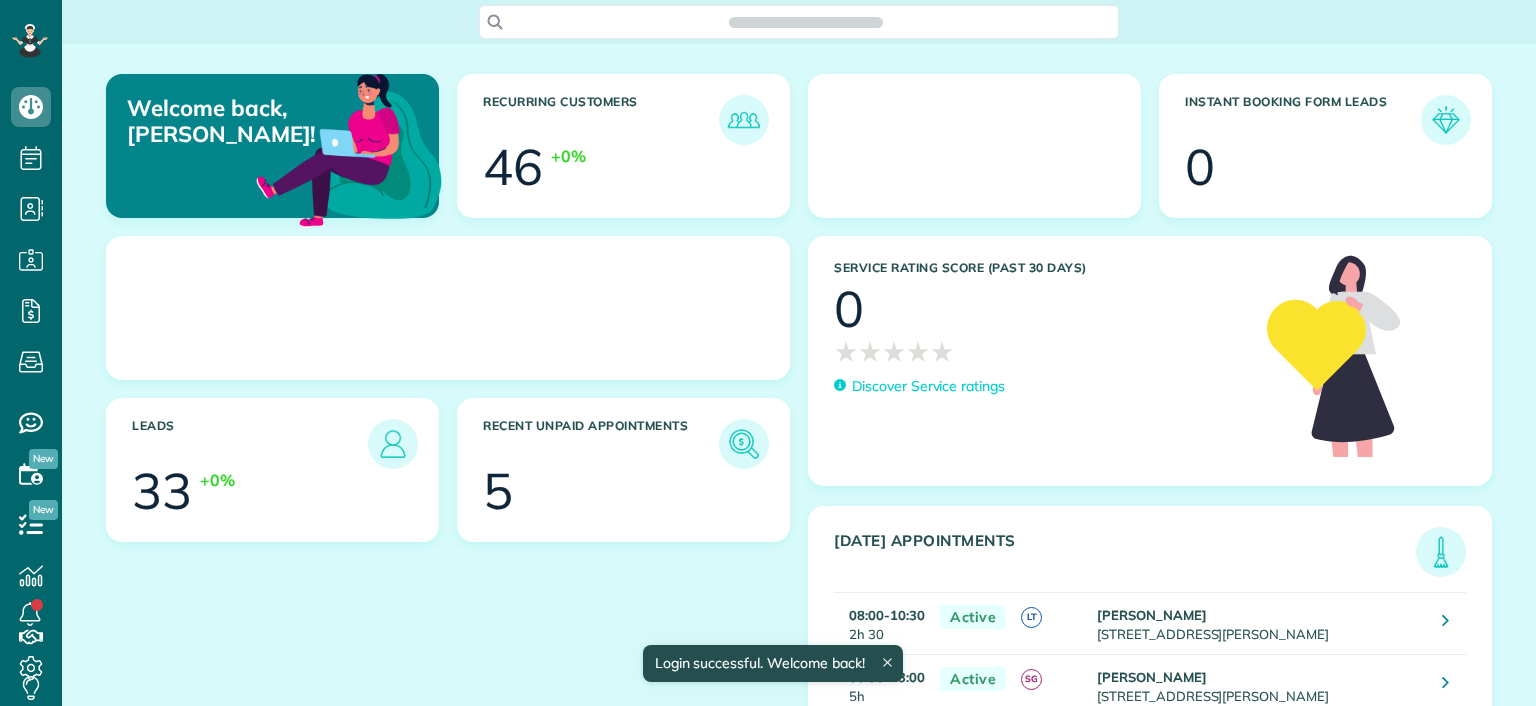 scroll, scrollTop: 0, scrollLeft: 0, axis: both 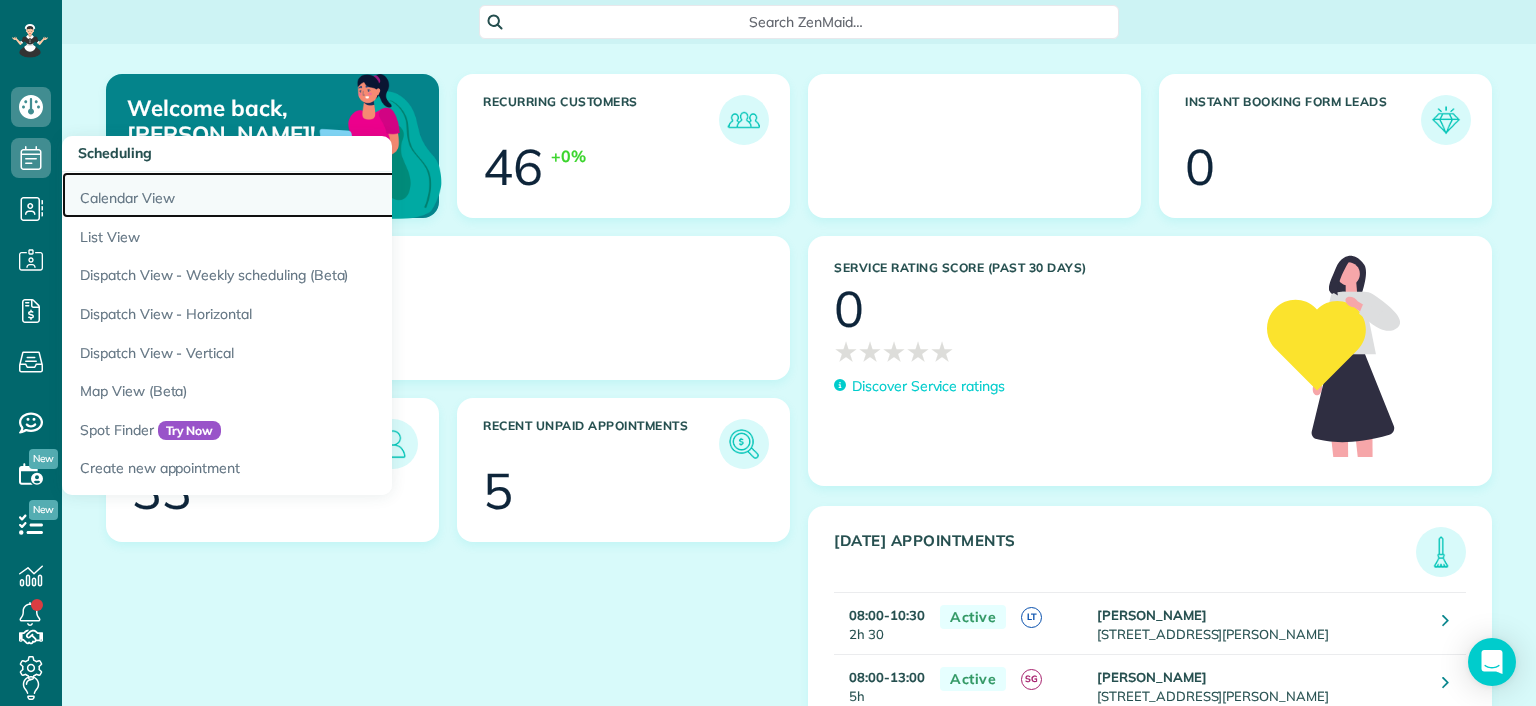 click on "Calendar View" at bounding box center [312, 195] 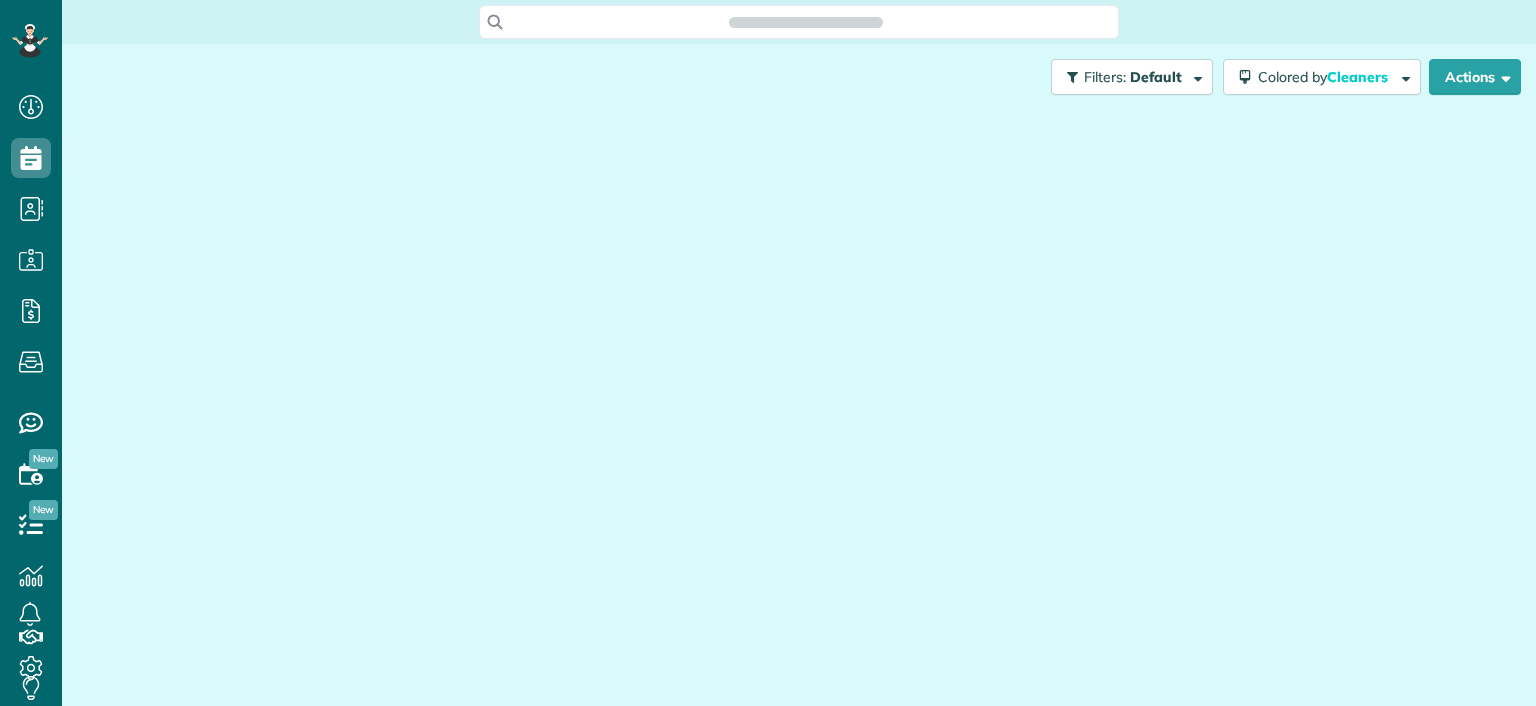 scroll, scrollTop: 0, scrollLeft: 0, axis: both 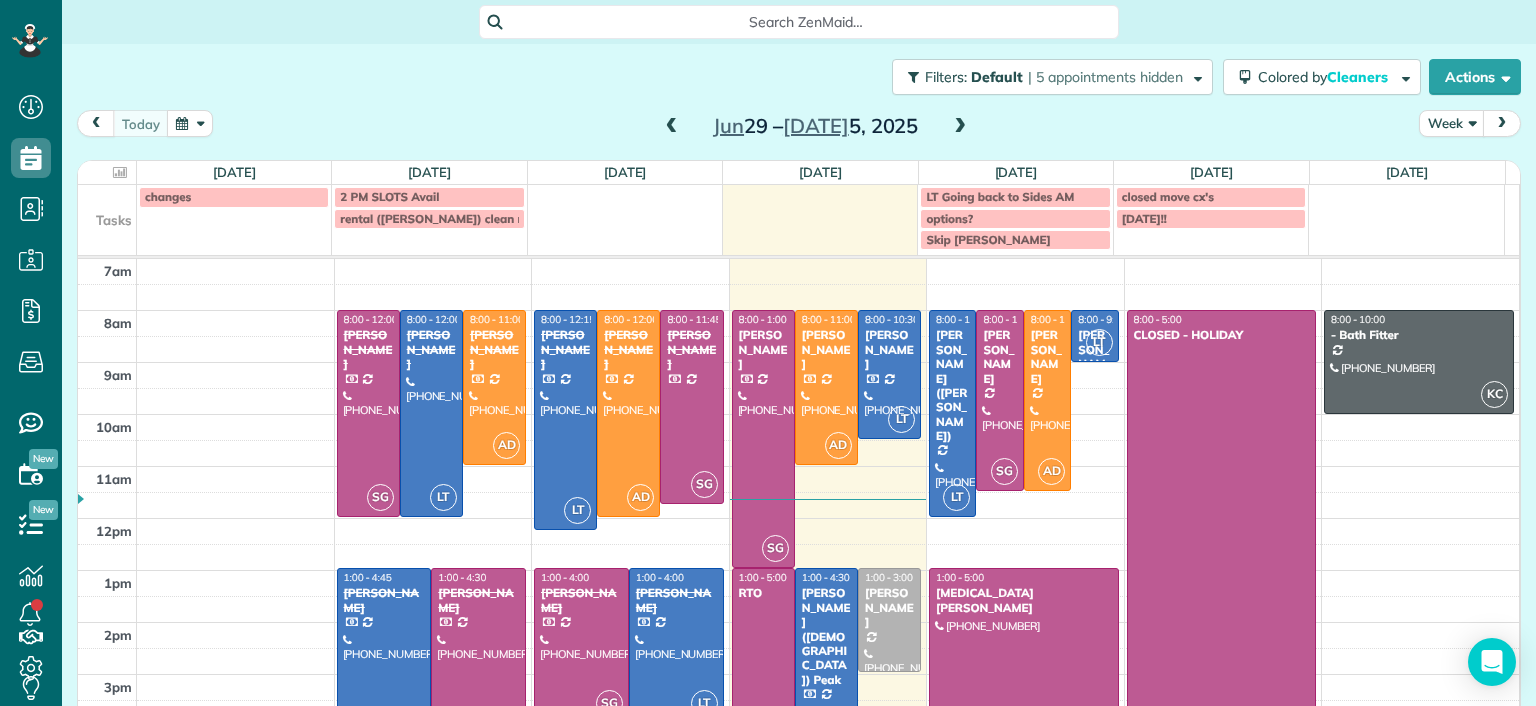 click at bounding box center [672, 127] 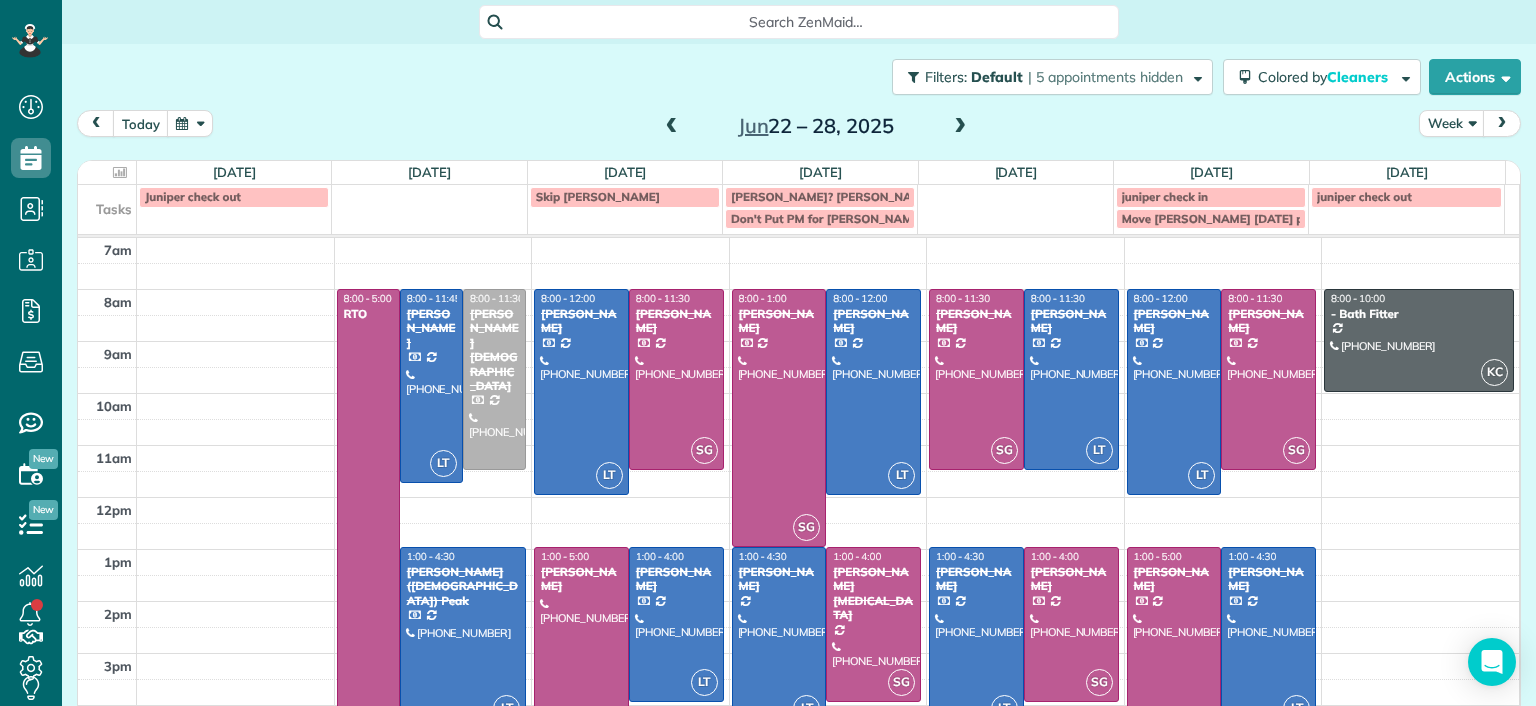 click at bounding box center (960, 127) 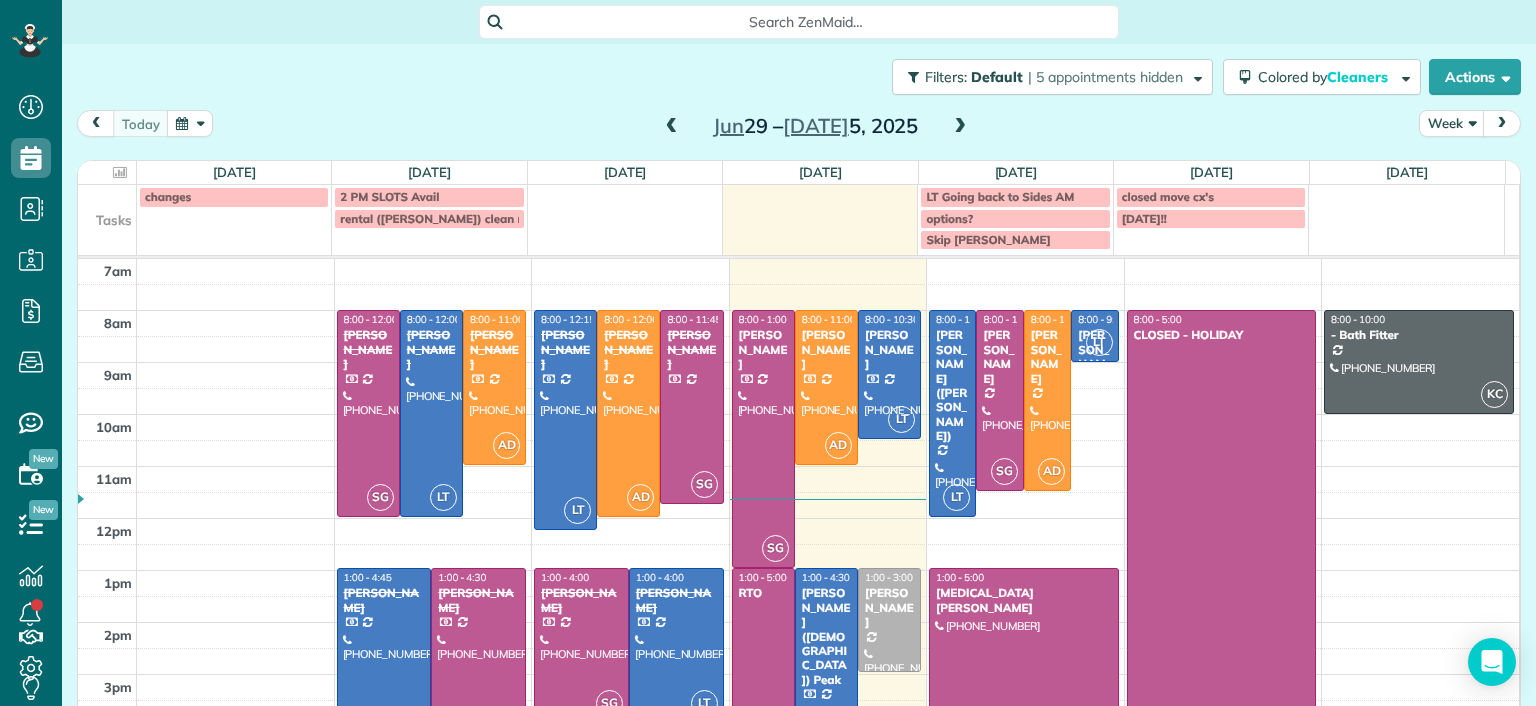 click at bounding box center (960, 127) 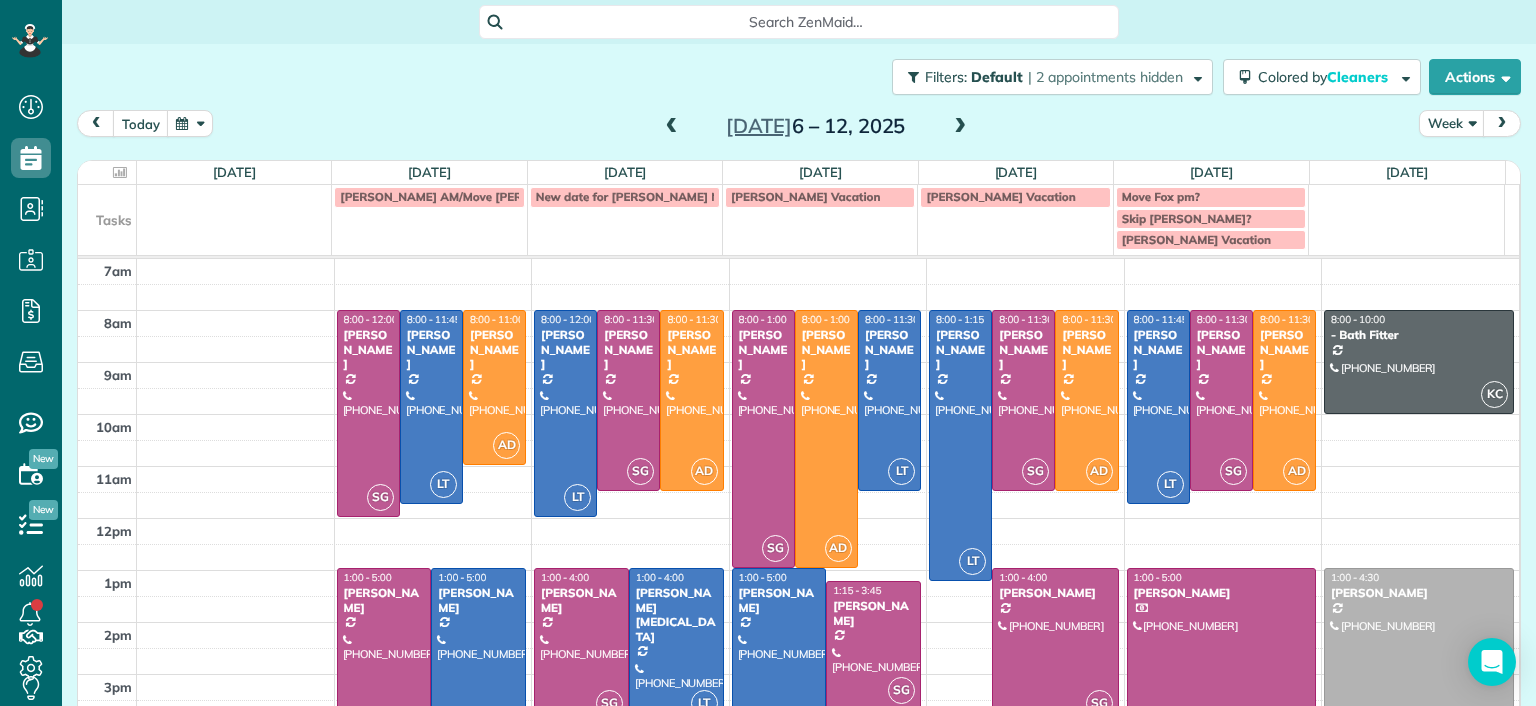 click at bounding box center (672, 127) 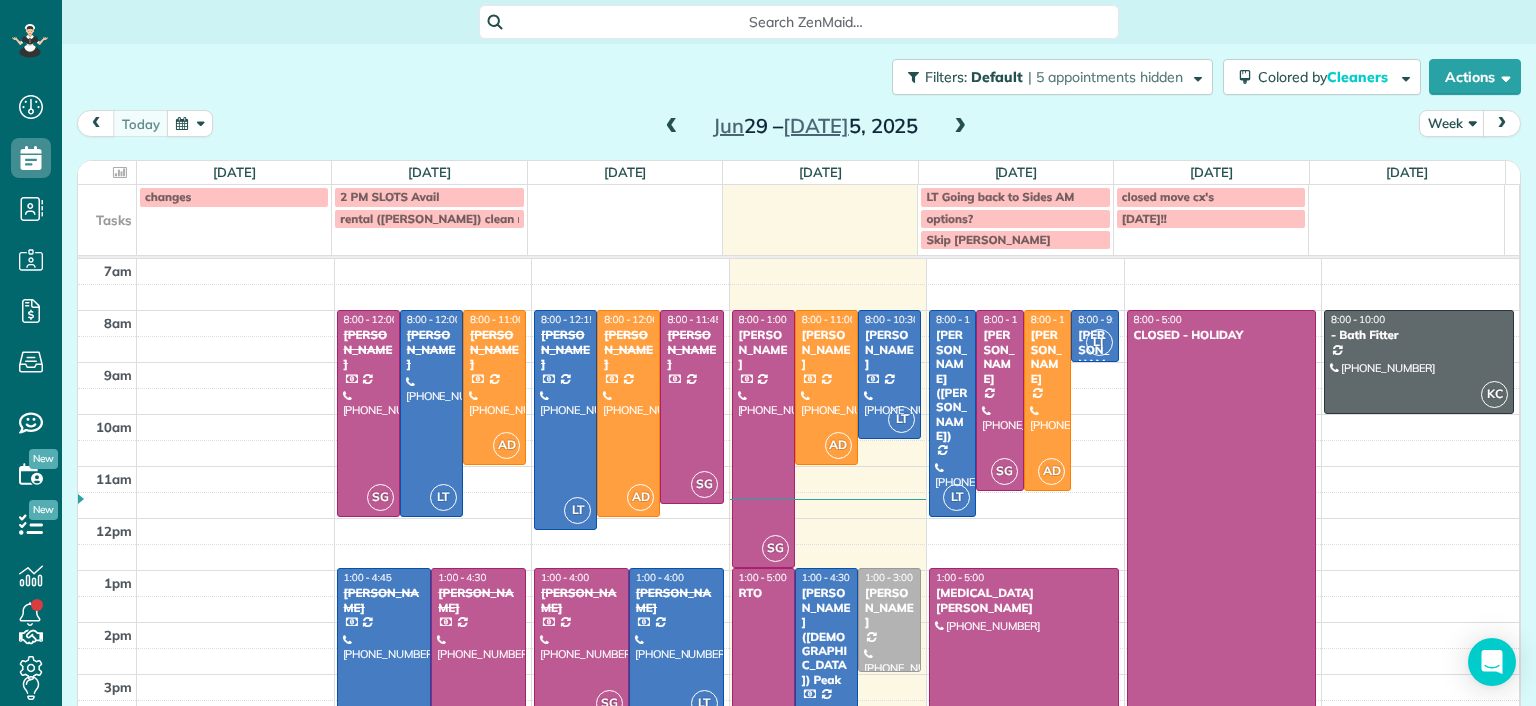 click at bounding box center (672, 127) 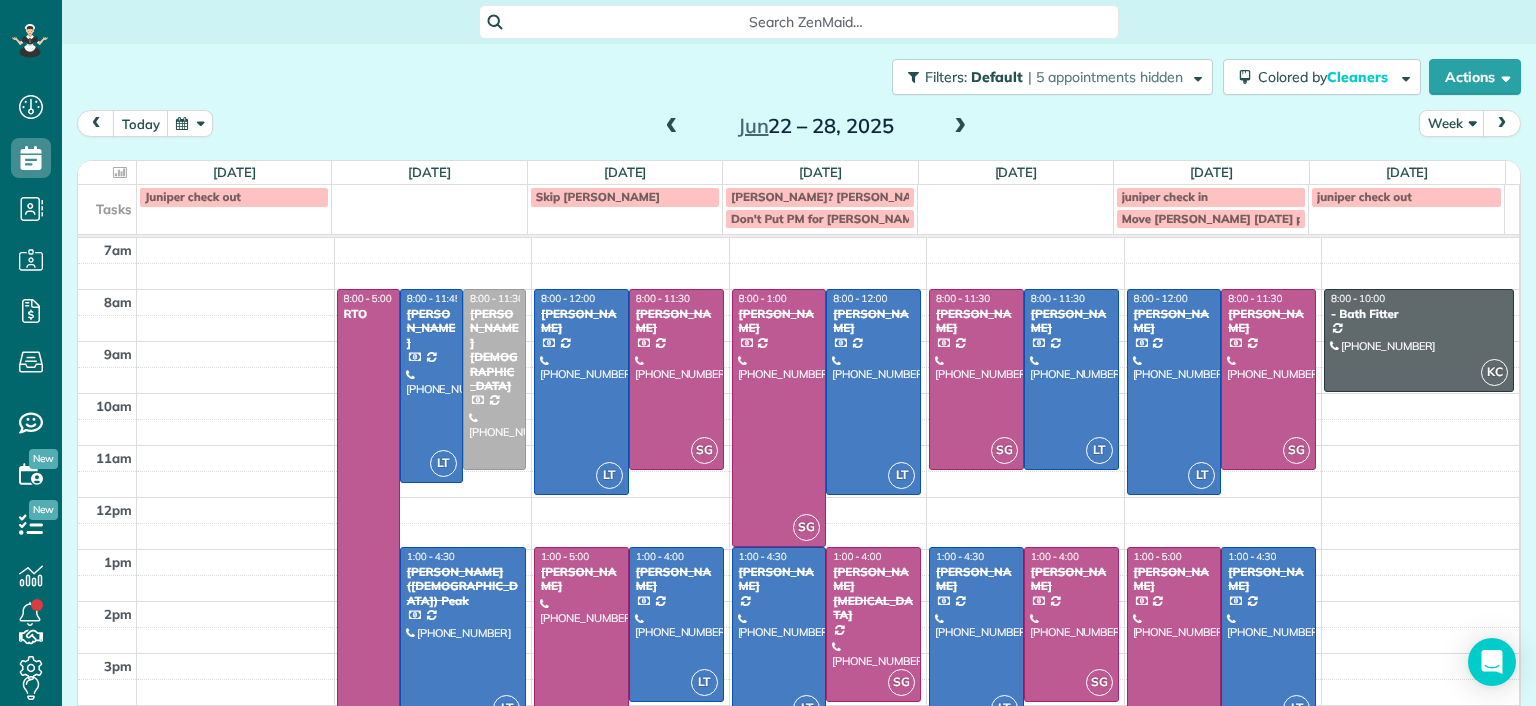 click at bounding box center [960, 127] 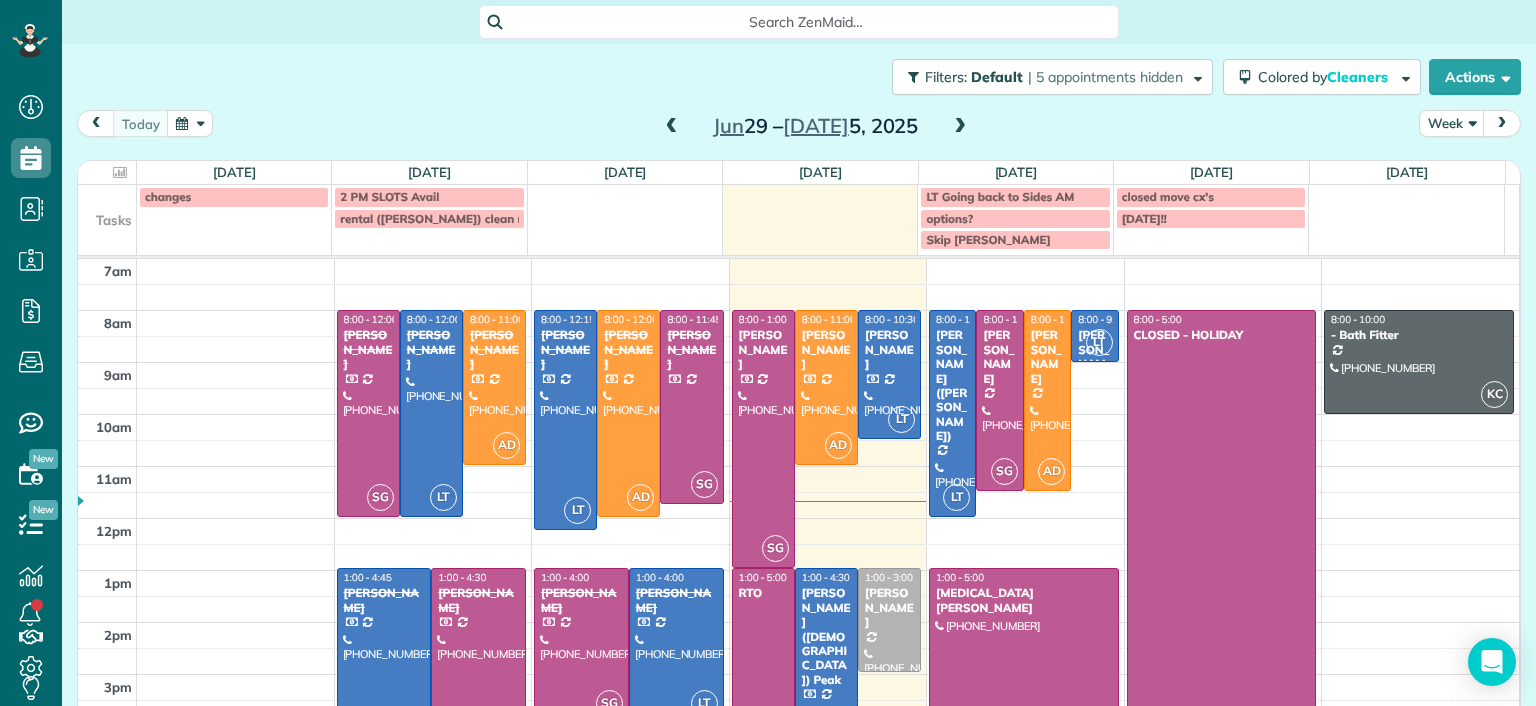 click at bounding box center (672, 127) 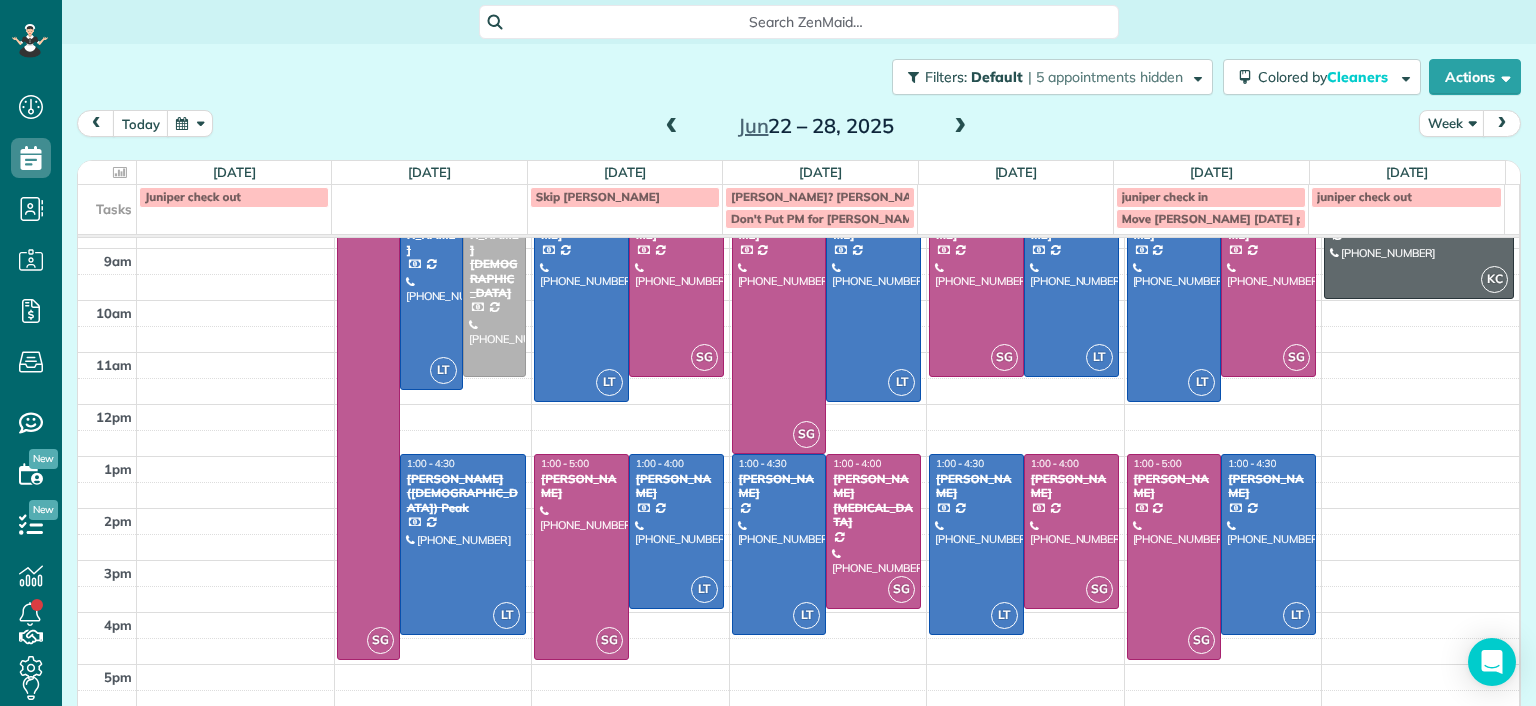 scroll, scrollTop: 0, scrollLeft: 0, axis: both 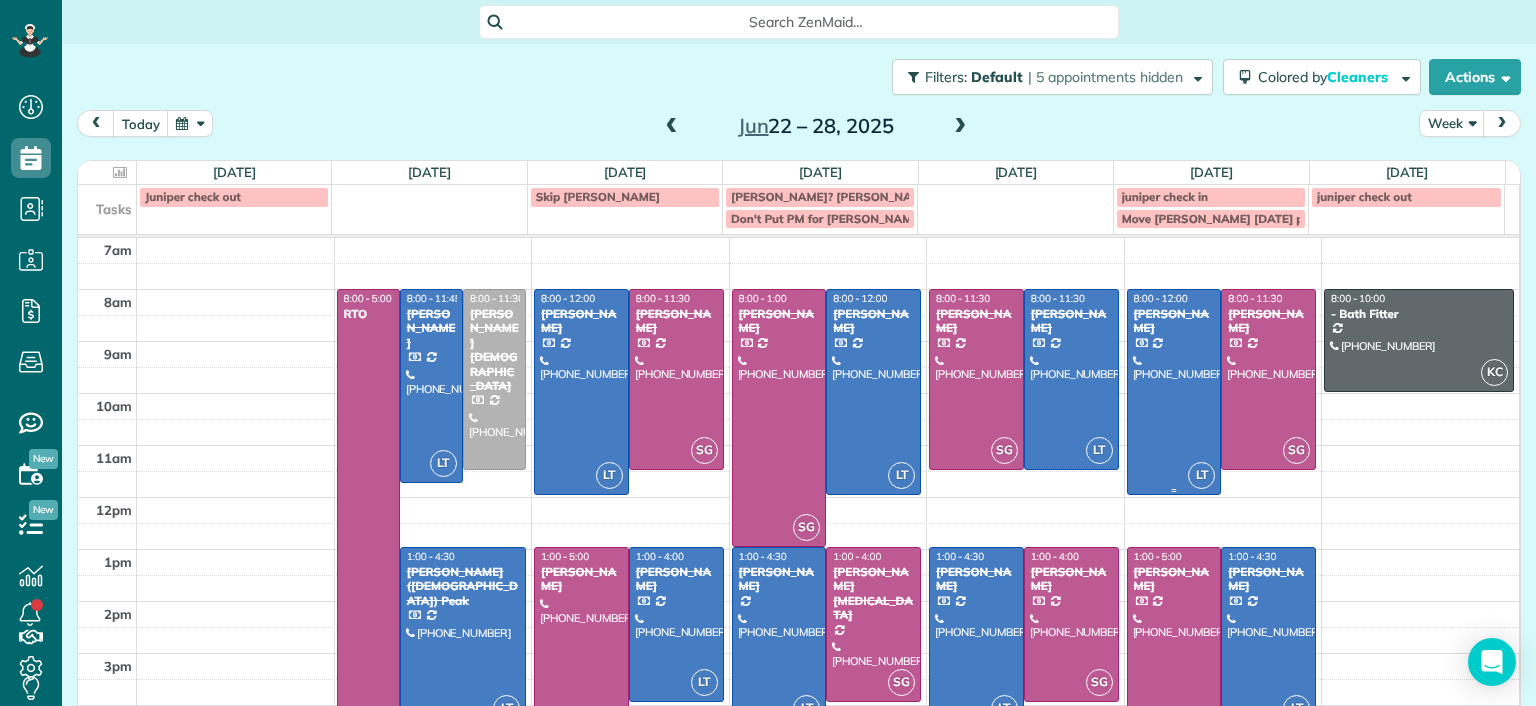 click at bounding box center [1174, 392] 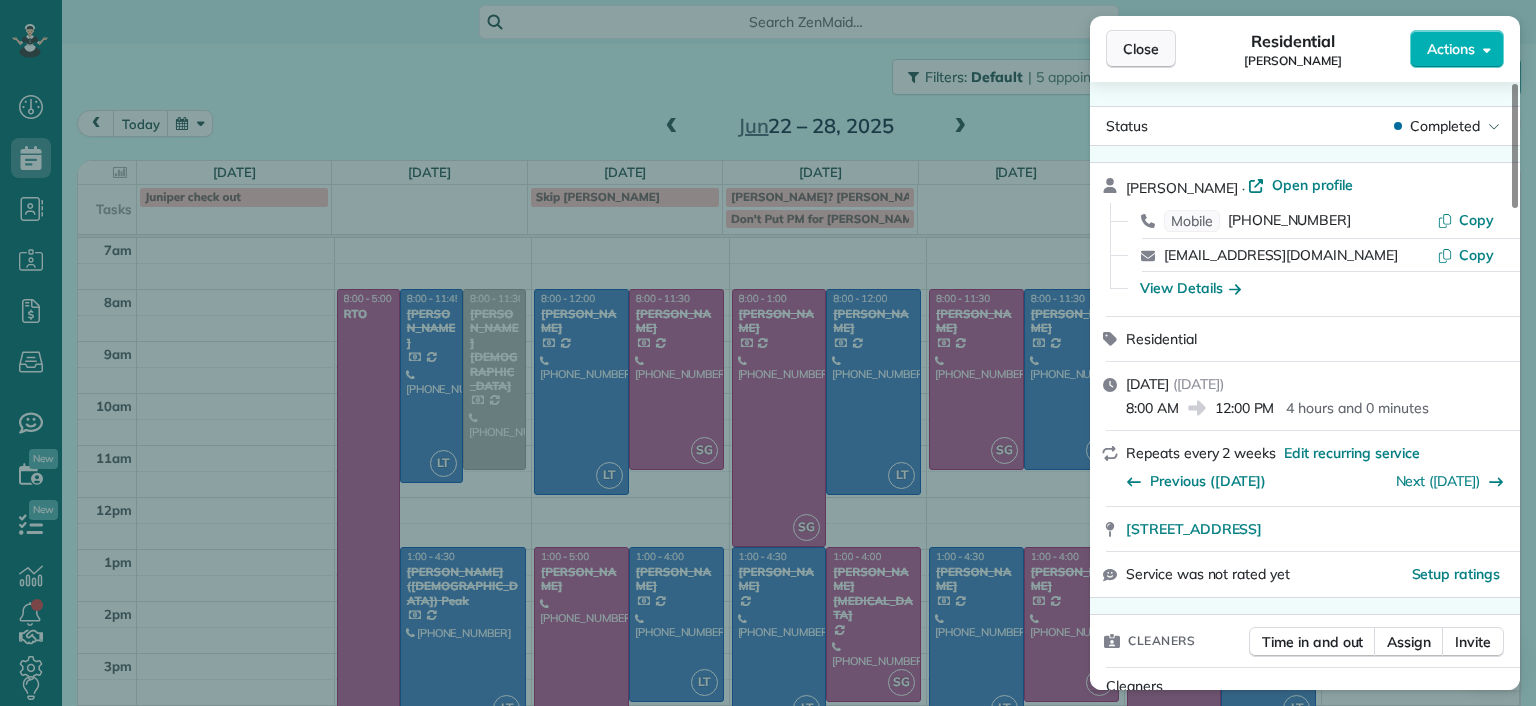 click on "Close" at bounding box center [1141, 49] 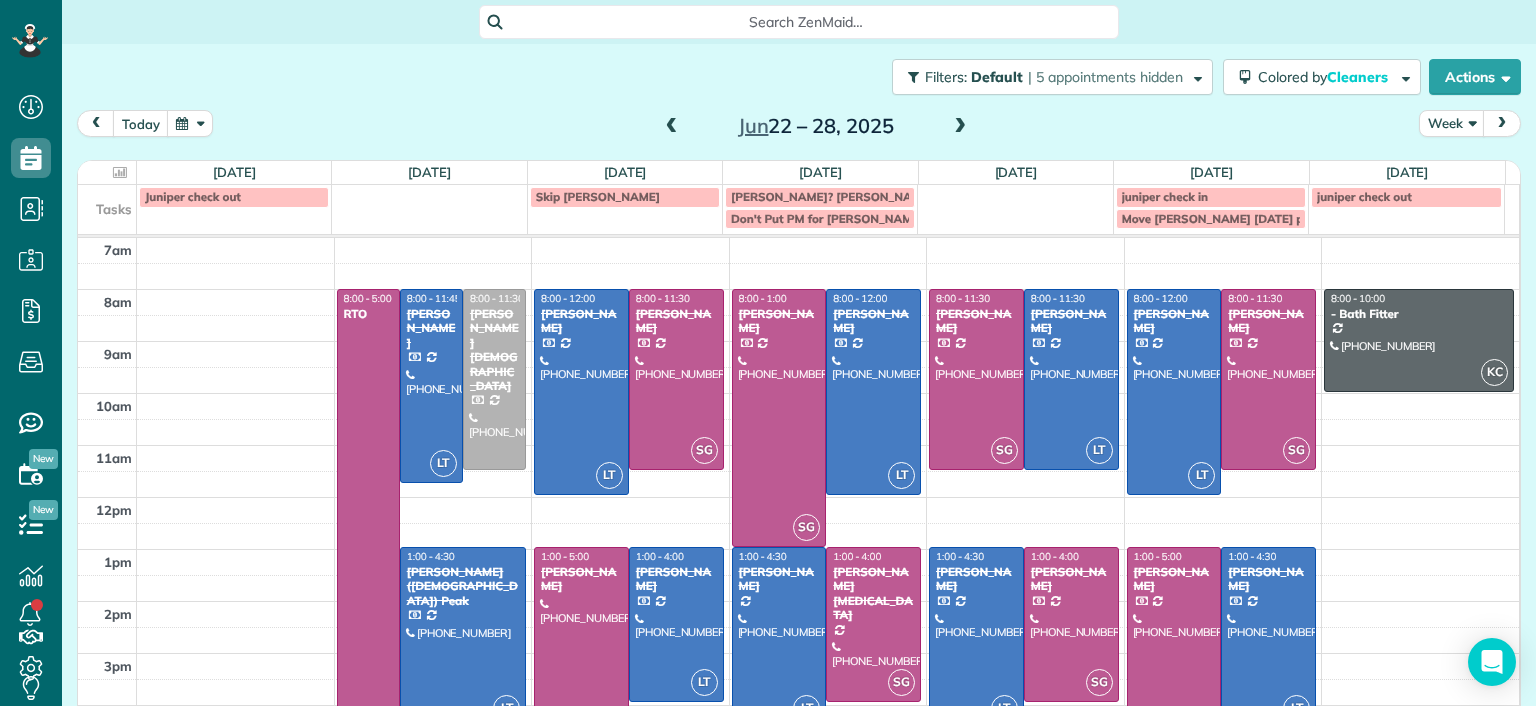 click at bounding box center (1268, 637) 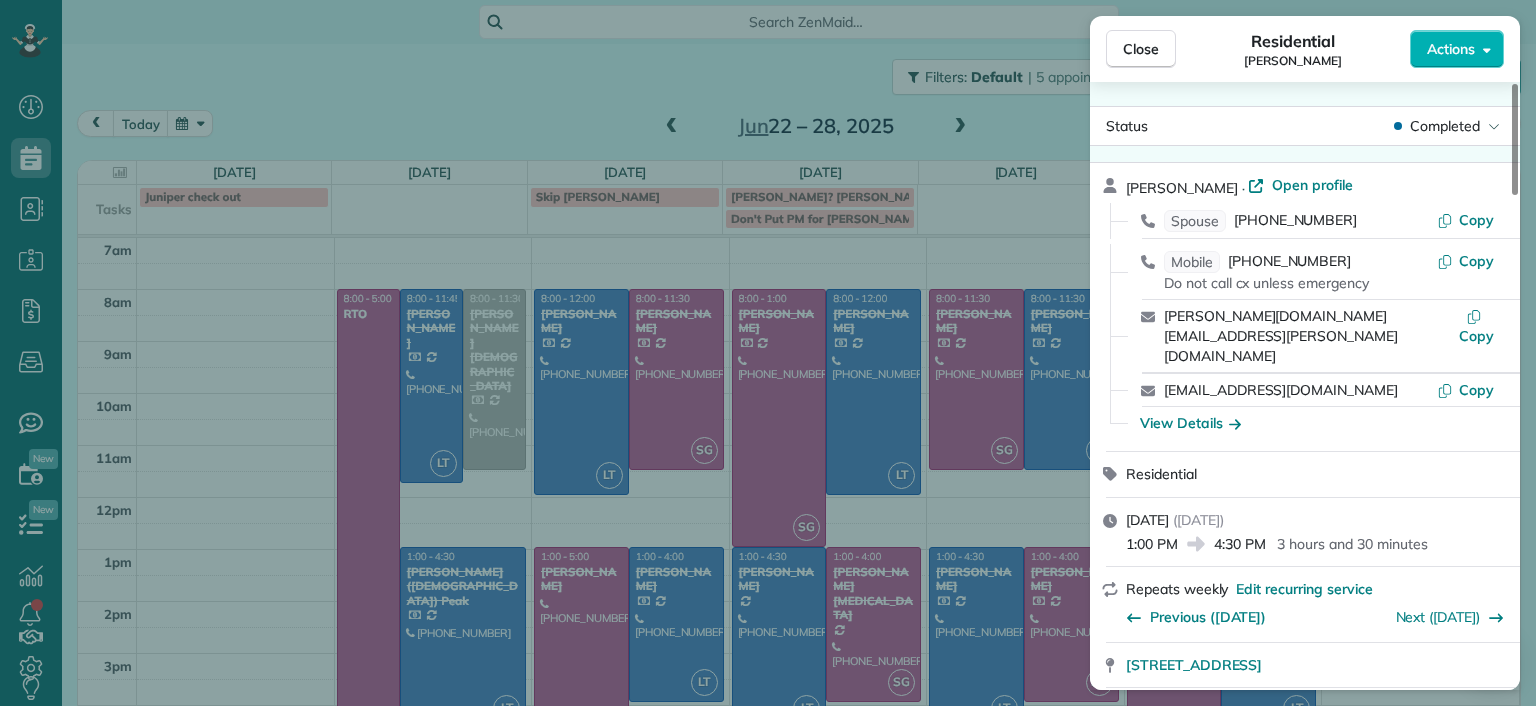 click on "Close Residential [PERSON_NAME] Actions Status Completed [PERSON_NAME] · Open profile Spouse [PHONE_NUMBER] Copy Mobile [PHONE_NUMBER] Do not call cx unless emergency  Copy [PERSON_NAME][DOMAIN_NAME][EMAIL_ADDRESS][PERSON_NAME][DOMAIN_NAME] Copy [EMAIL_ADDRESS][DOMAIN_NAME] Copy View Details Residential [DATE] ( [DATE] ) 1:00 PM 4:30 PM 3 hours and 30 minutes Repeats weekly Edit recurring service Previous ([DATE]) Next ([DATE]) [STREET_ADDRESS] Service was not rated yet Setup ratings Cleaners Time in and out Assign Invite Cleaners [PERSON_NAME] 1:00 PM 4:30 PM Checklist Try Now Keep this appointment up to your standards. Stay on top of every detail, keep your cleaners organised, and your client happy. Assign a checklist Watch a 5 min demo Billing Billing actions Price $179.00 Overcharge $0.00 Discount $0.00 Coupon discount - Primary tax - Secondary tax - Total appointment price $179.00 Tips collected New feature! $0.00 Paid by card Total including tip $179.00 Get paid online in no-time! Charge customer credit card -   7 (" at bounding box center [768, 353] 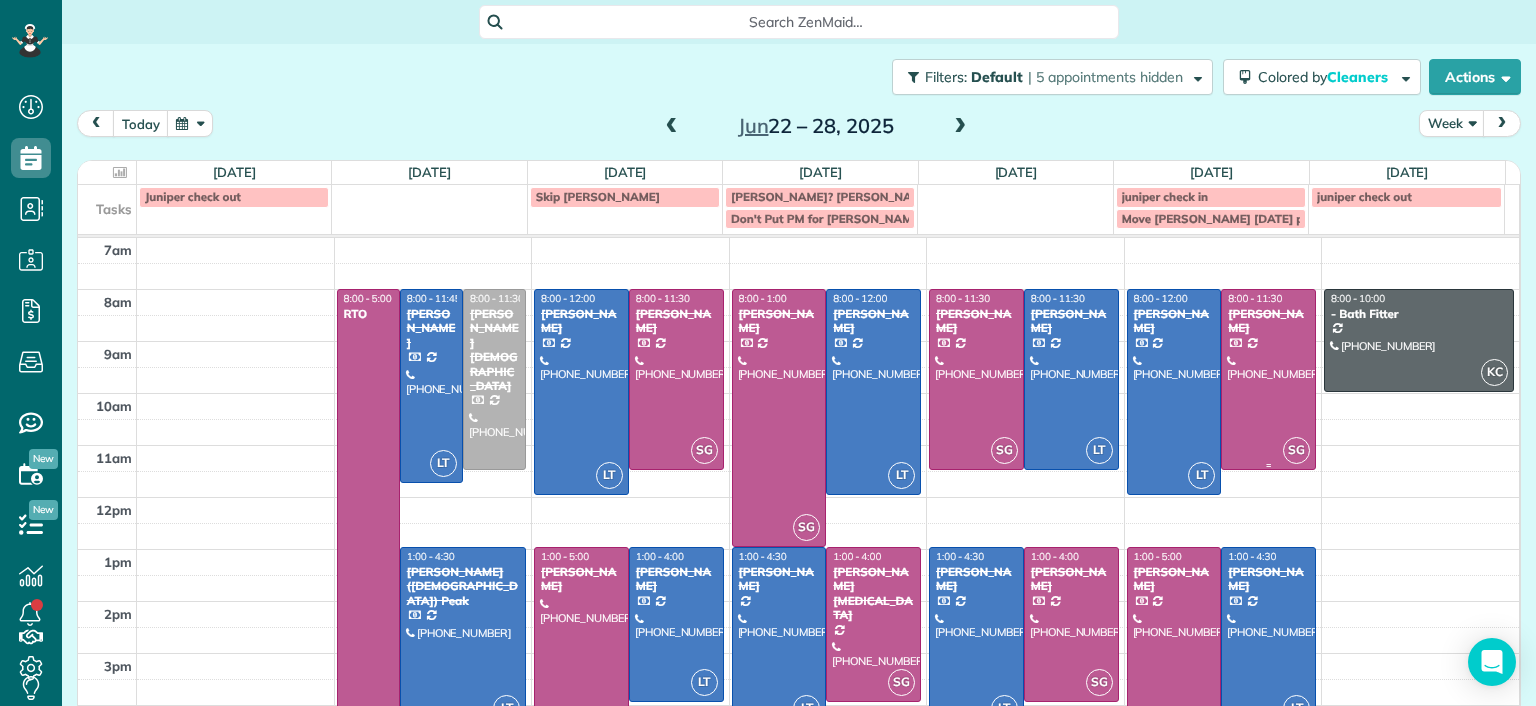 click at bounding box center [1268, 379] 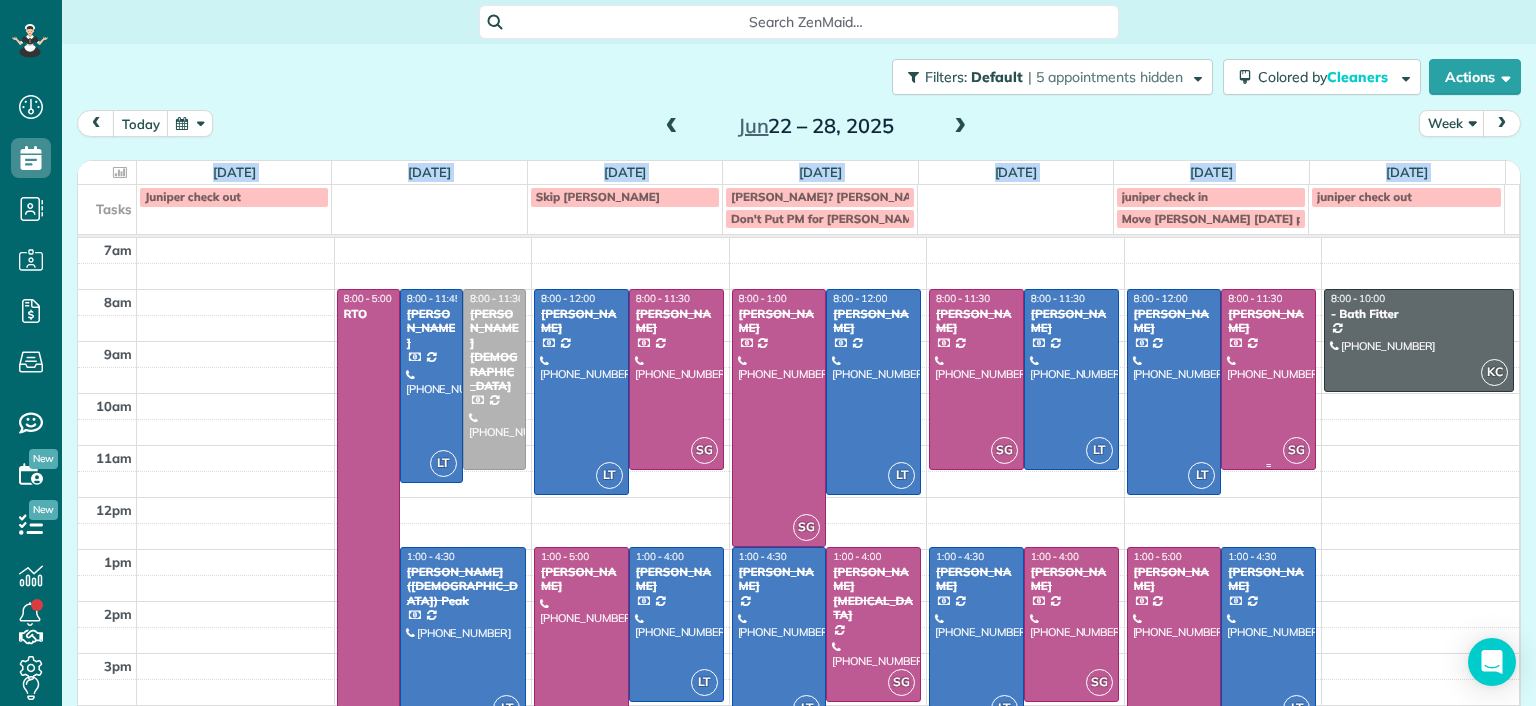 click at bounding box center (0, 0) 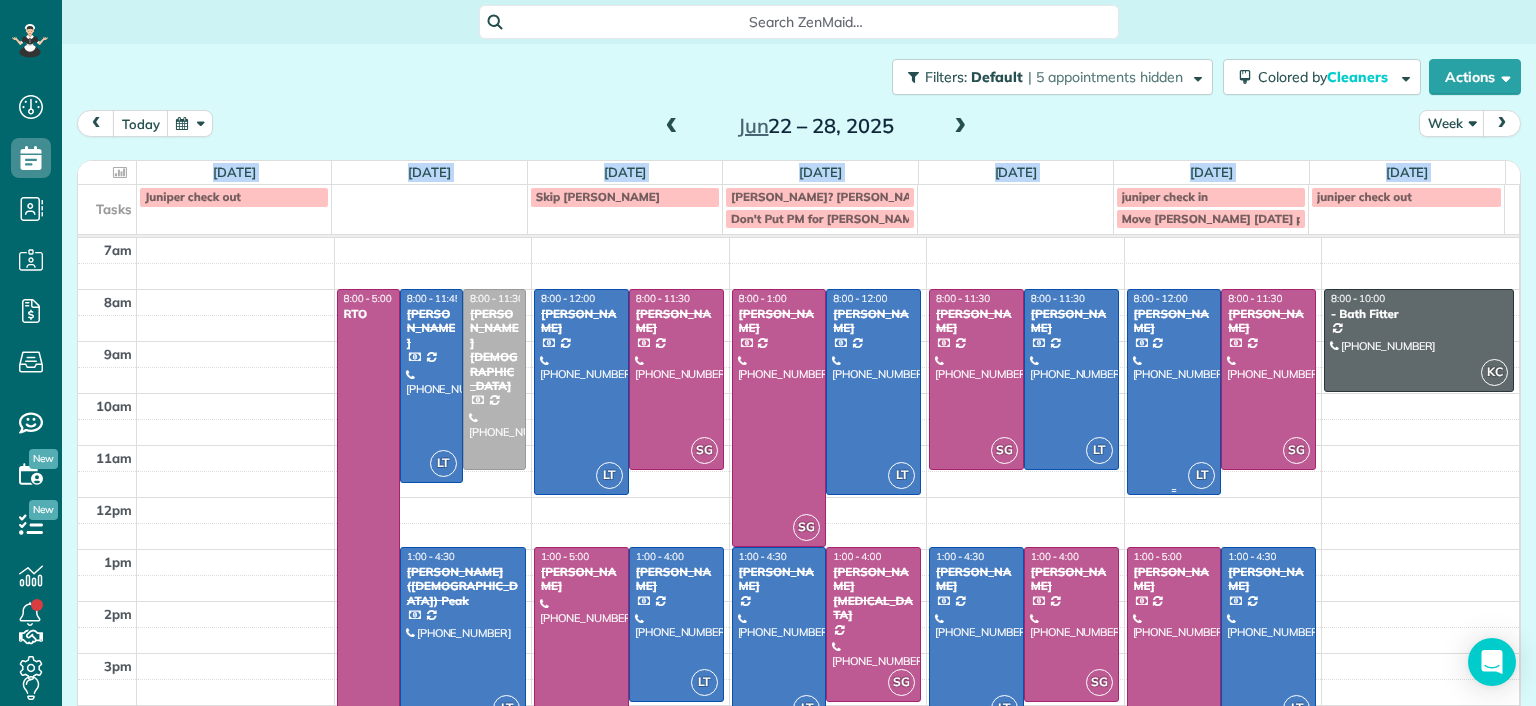click at bounding box center (1174, 392) 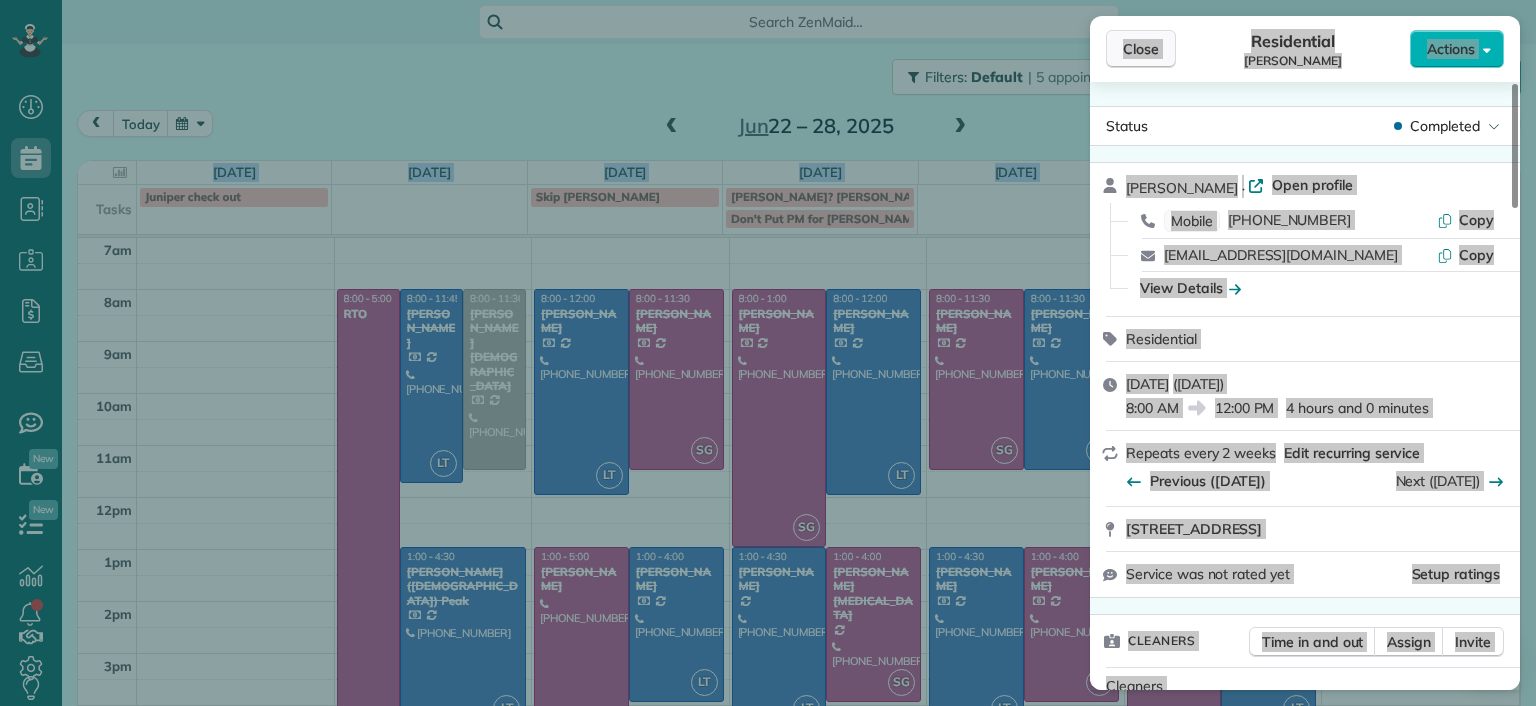 click on "Close" at bounding box center (1141, 49) 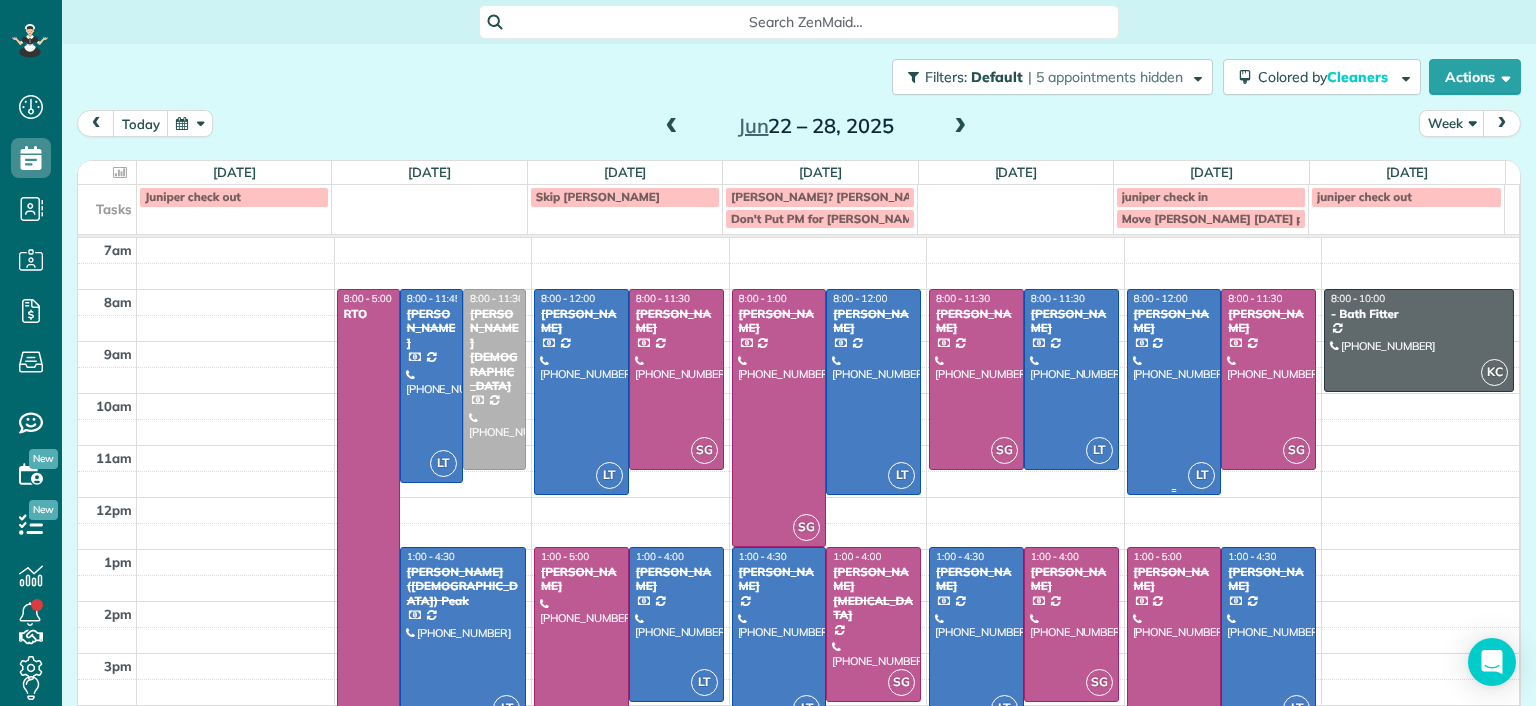 click at bounding box center (1174, 392) 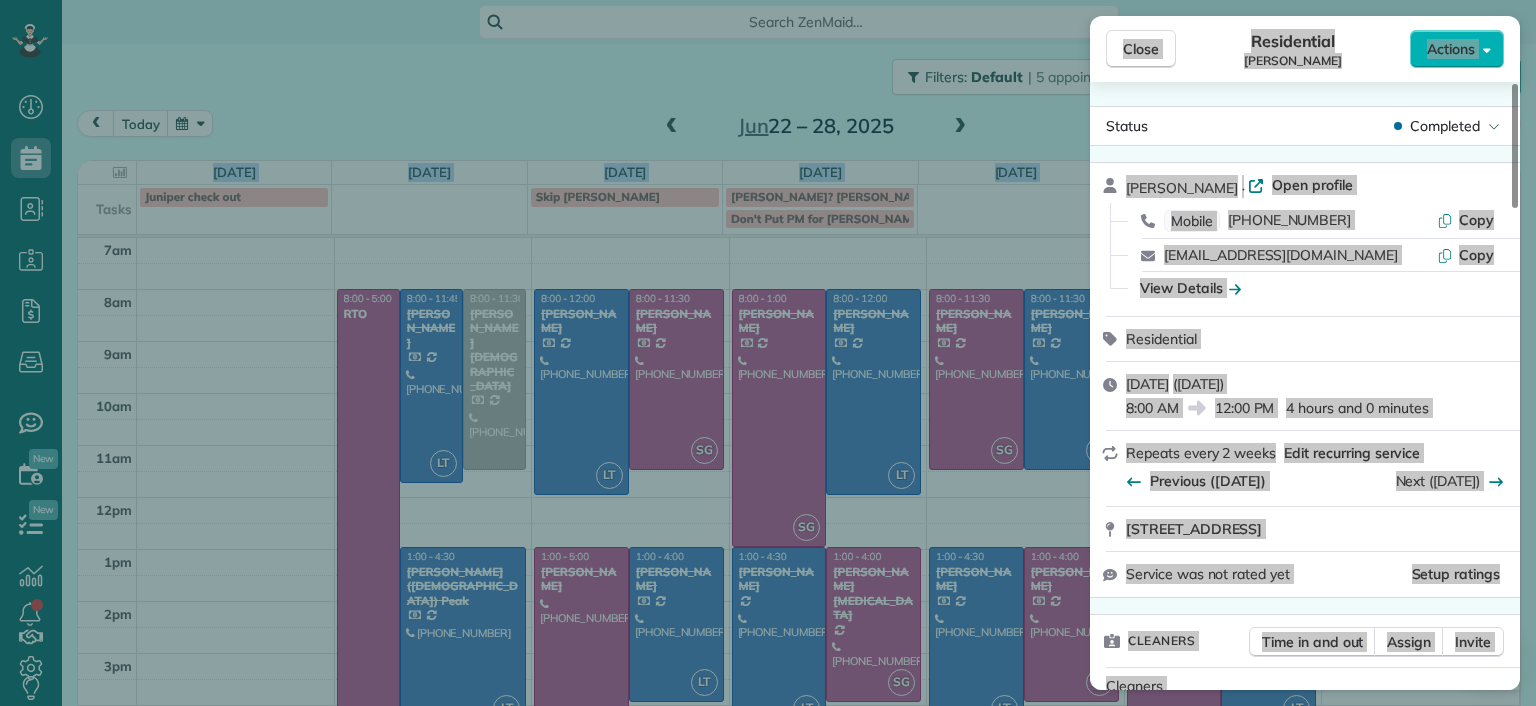 click on "Residential" at bounding box center (1317, 339) 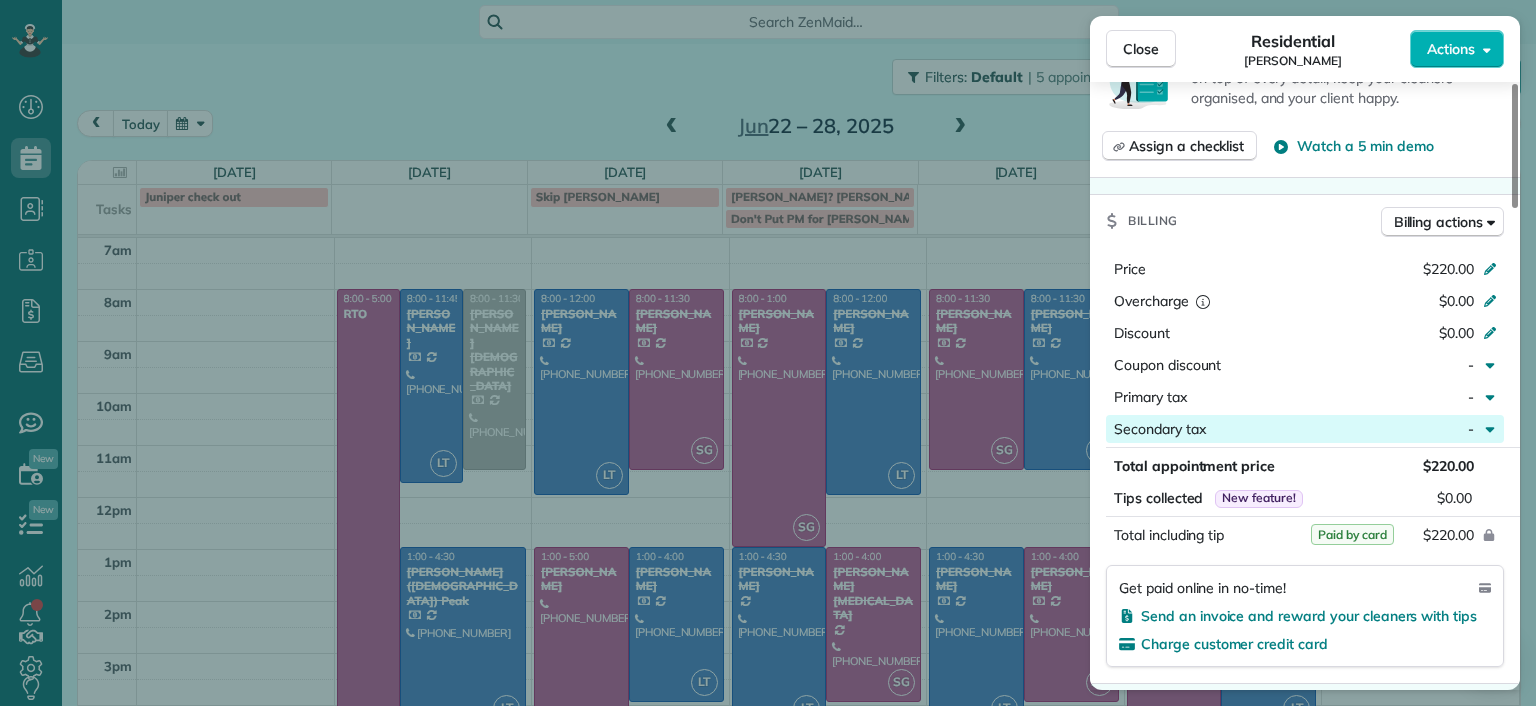 scroll, scrollTop: 800, scrollLeft: 0, axis: vertical 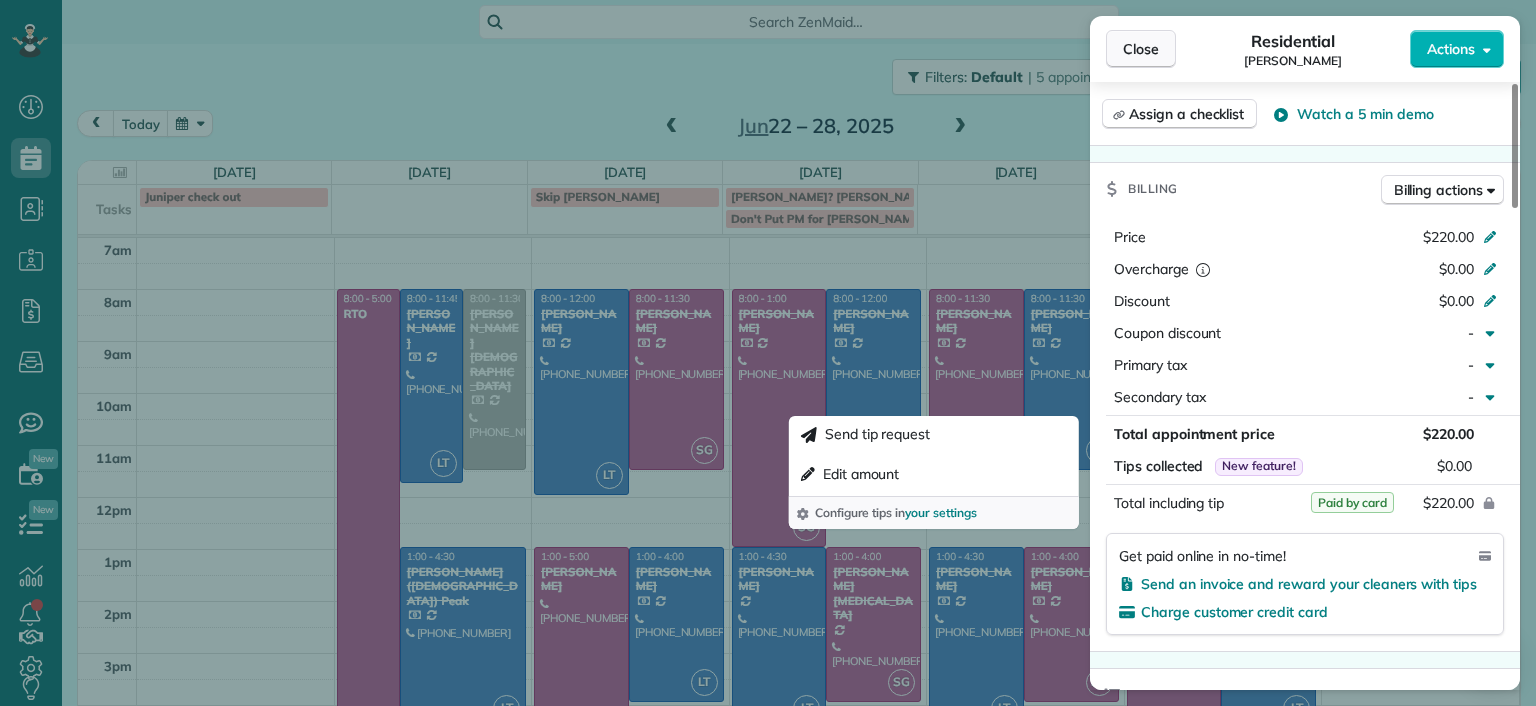 click on "Close" at bounding box center [1141, 49] 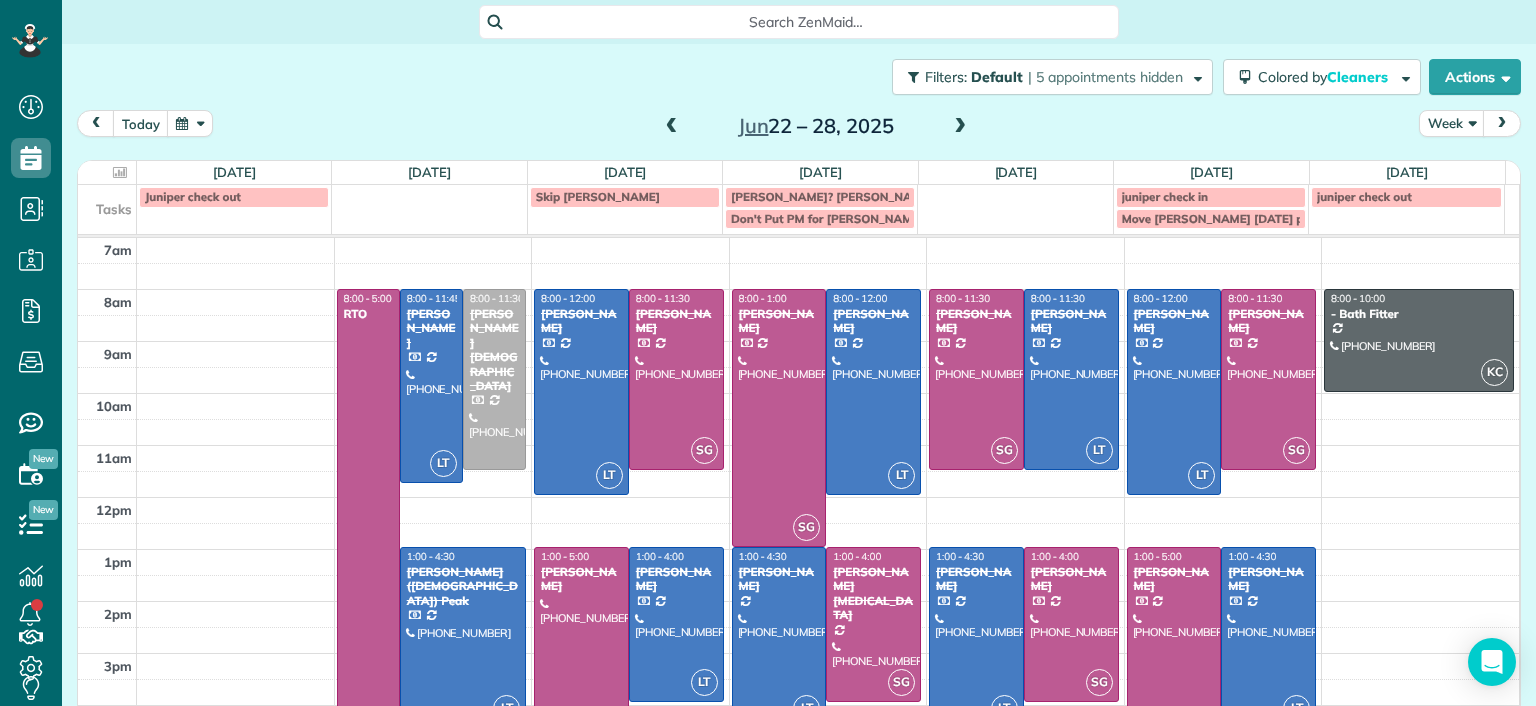 click at bounding box center (1268, 637) 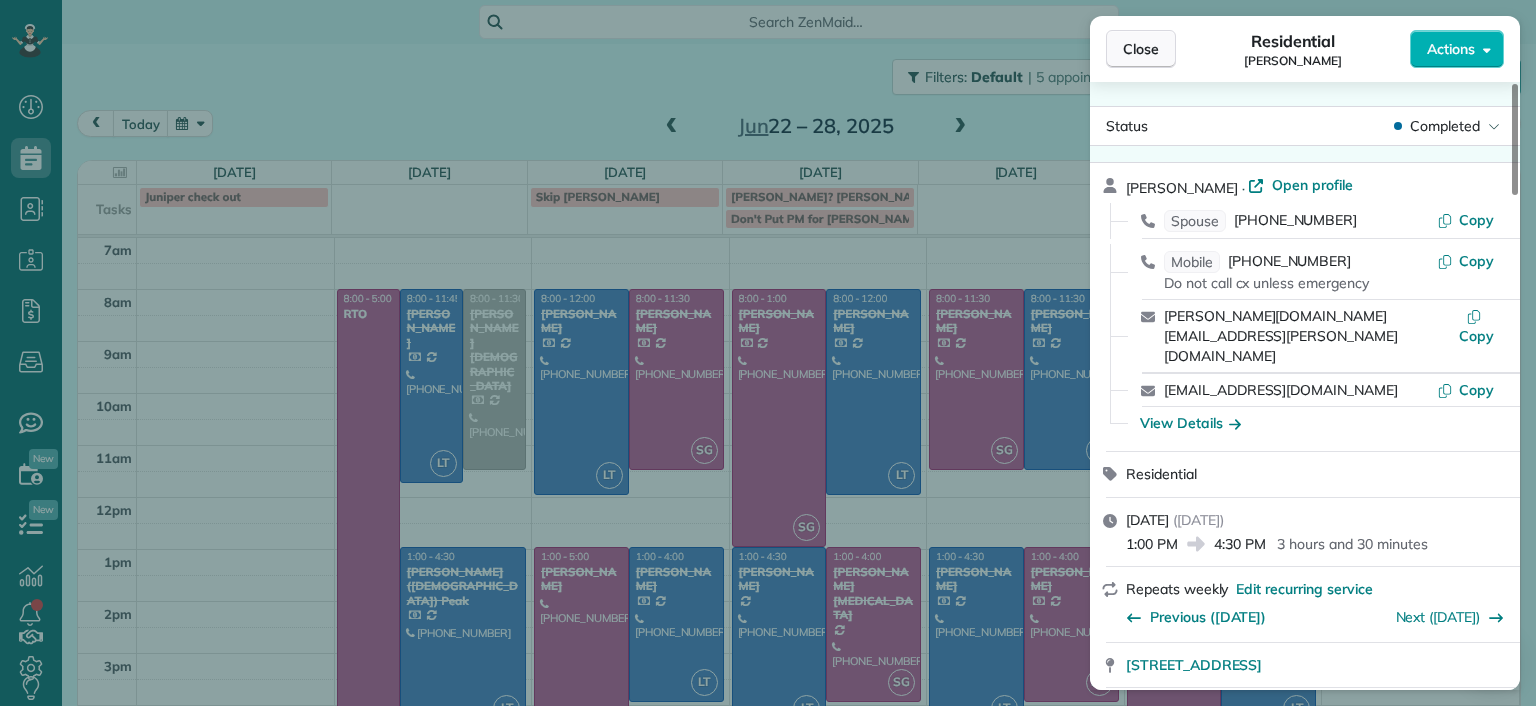 click on "Close" at bounding box center (1141, 49) 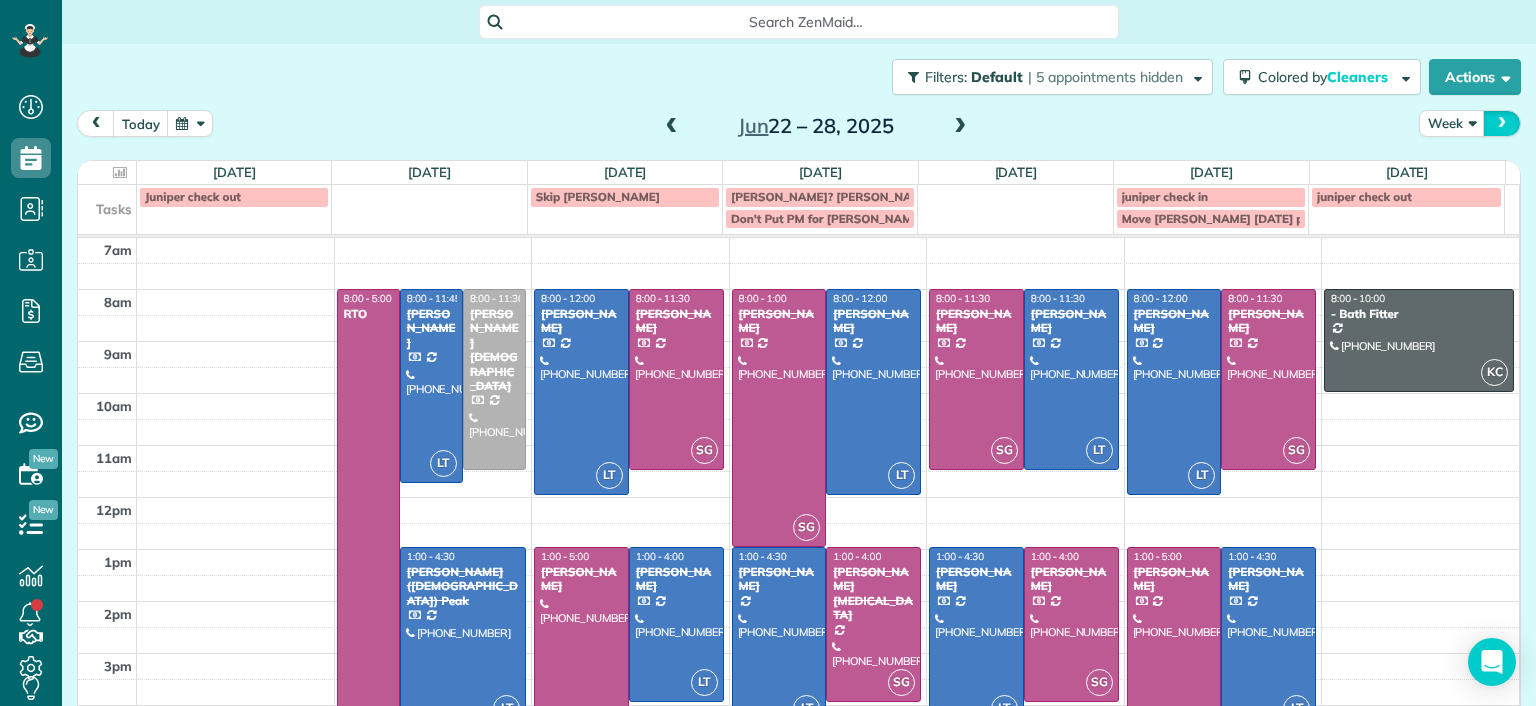 click at bounding box center [1502, 123] 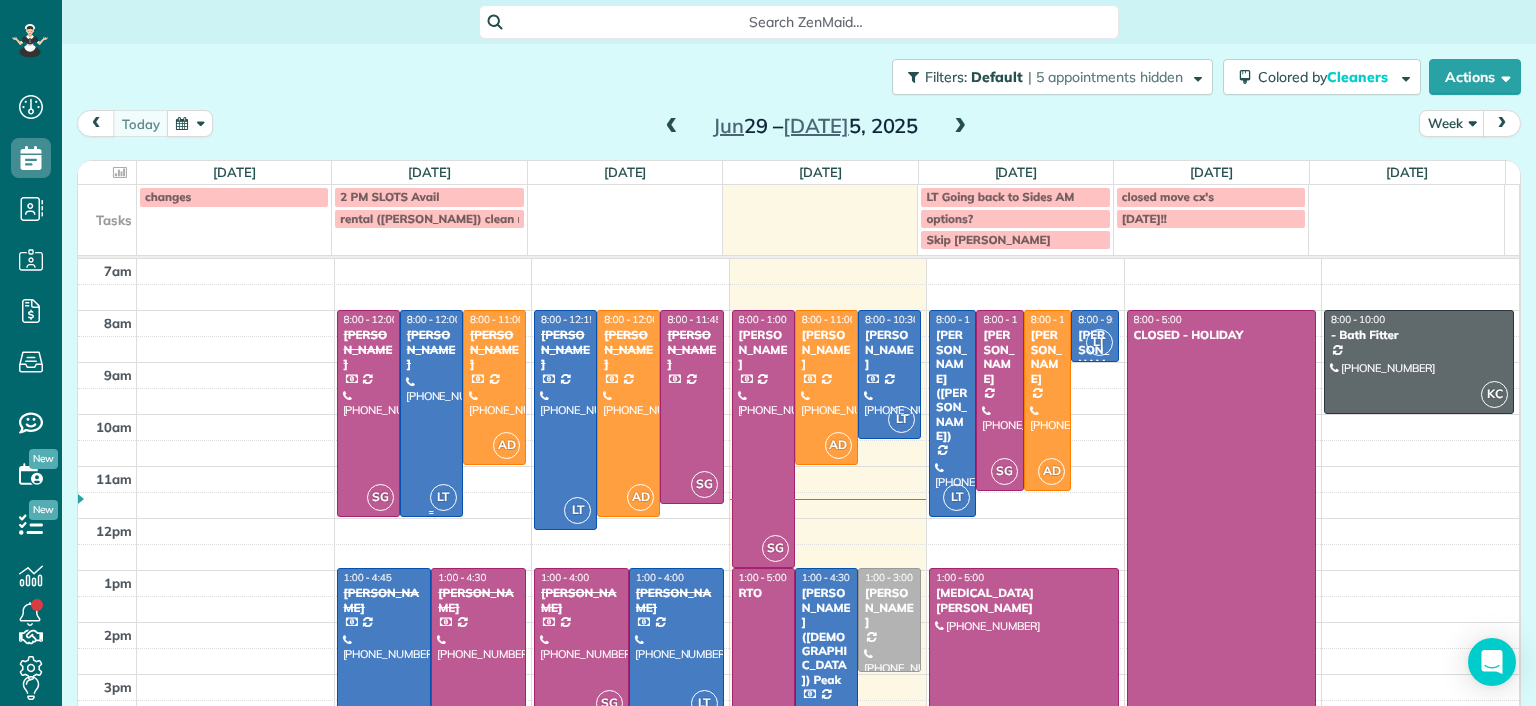 click at bounding box center [431, 413] 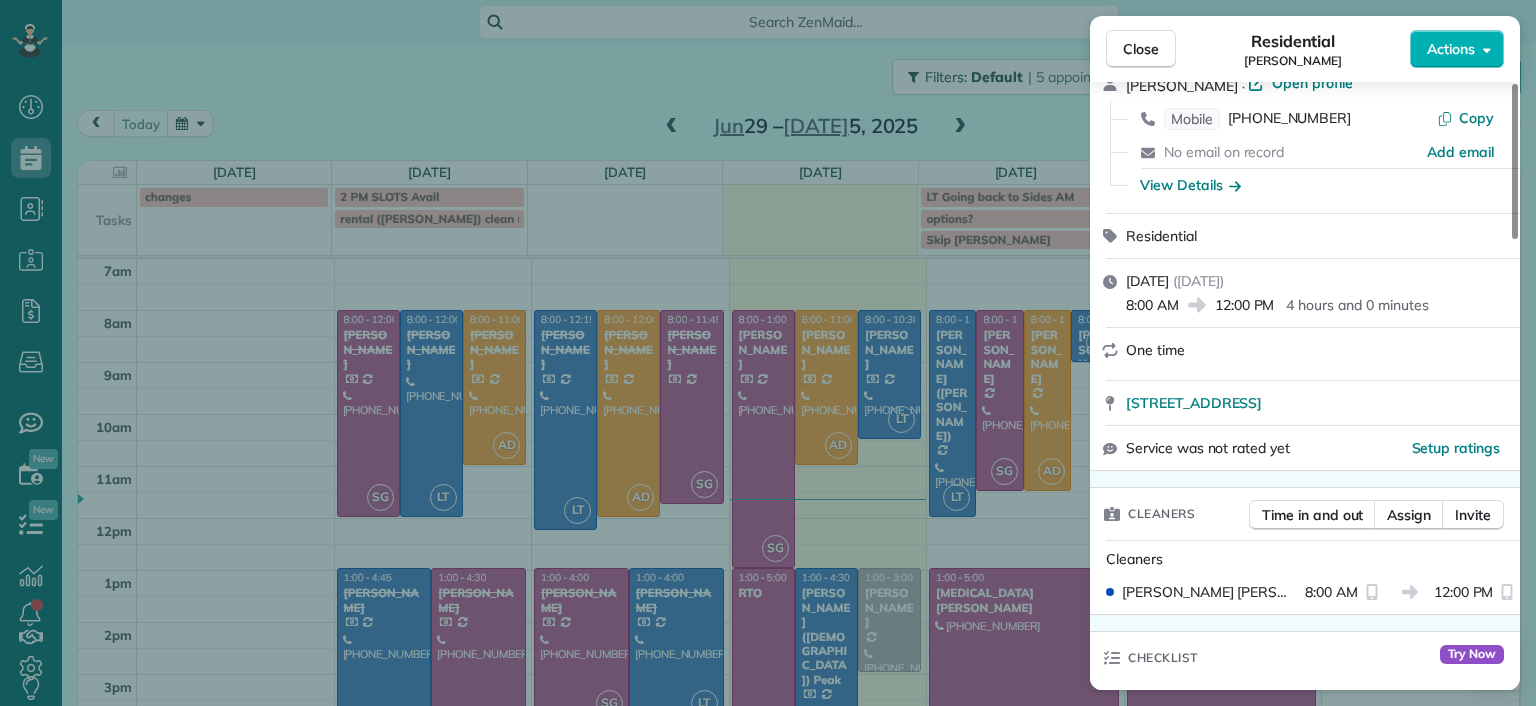 scroll, scrollTop: 100, scrollLeft: 0, axis: vertical 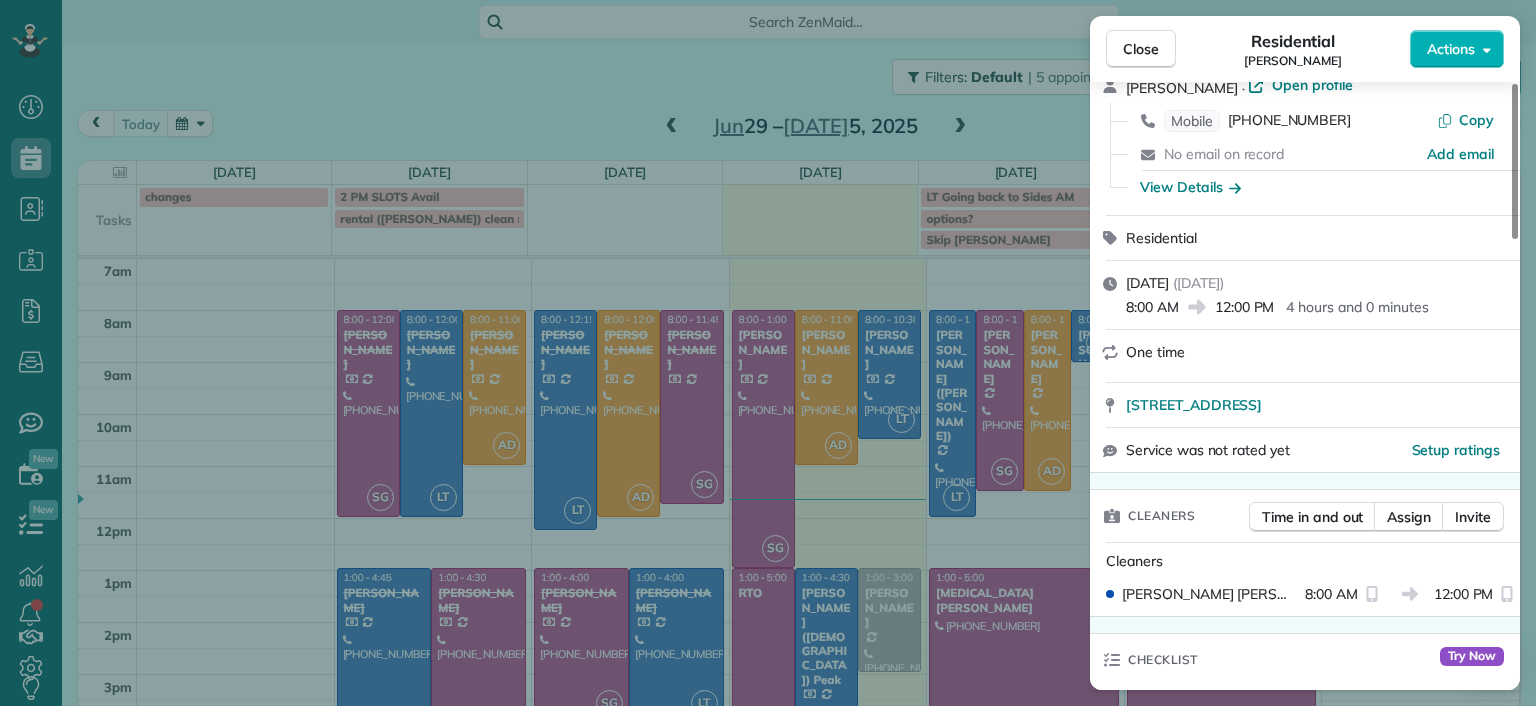 click on "Close Residential [PERSON_NAME] Actions Status Completed [PERSON_NAME] · Open profile Mobile [PHONE_NUMBER] Copy No email on record Add email View Details Residential [DATE] ( [DATE] ) 8:00 AM 12:00 PM 4 hours and 0 minutes One time [STREET_ADDRESS] Service was not rated yet Setup ratings Cleaners Time in and out Assign Invite Cleaners [PERSON_NAME] 8:00 AM 12:00 PM Checklist Try Now Keep this appointment up to your standards. Stay on top of every detail, keep your cleaners organised, and your client happy. Assign a checklist Watch a 5 min demo Billing Billing actions Price $0.00 Overcharge $0.00 Discount $0.00 Coupon discount - Primary tax - Secondary tax - Total appointment price $0.00 Tips collected New feature! $0.00 [PERSON_NAME] as paid Total including tip $0.00 Get paid online in no-time! Send an invoice and reward your cleaners with tips Charge customer credit card Appointment custom fields Man Hours - Type of Cleaning  - Reason for Skip - Work items Notes" at bounding box center [768, 353] 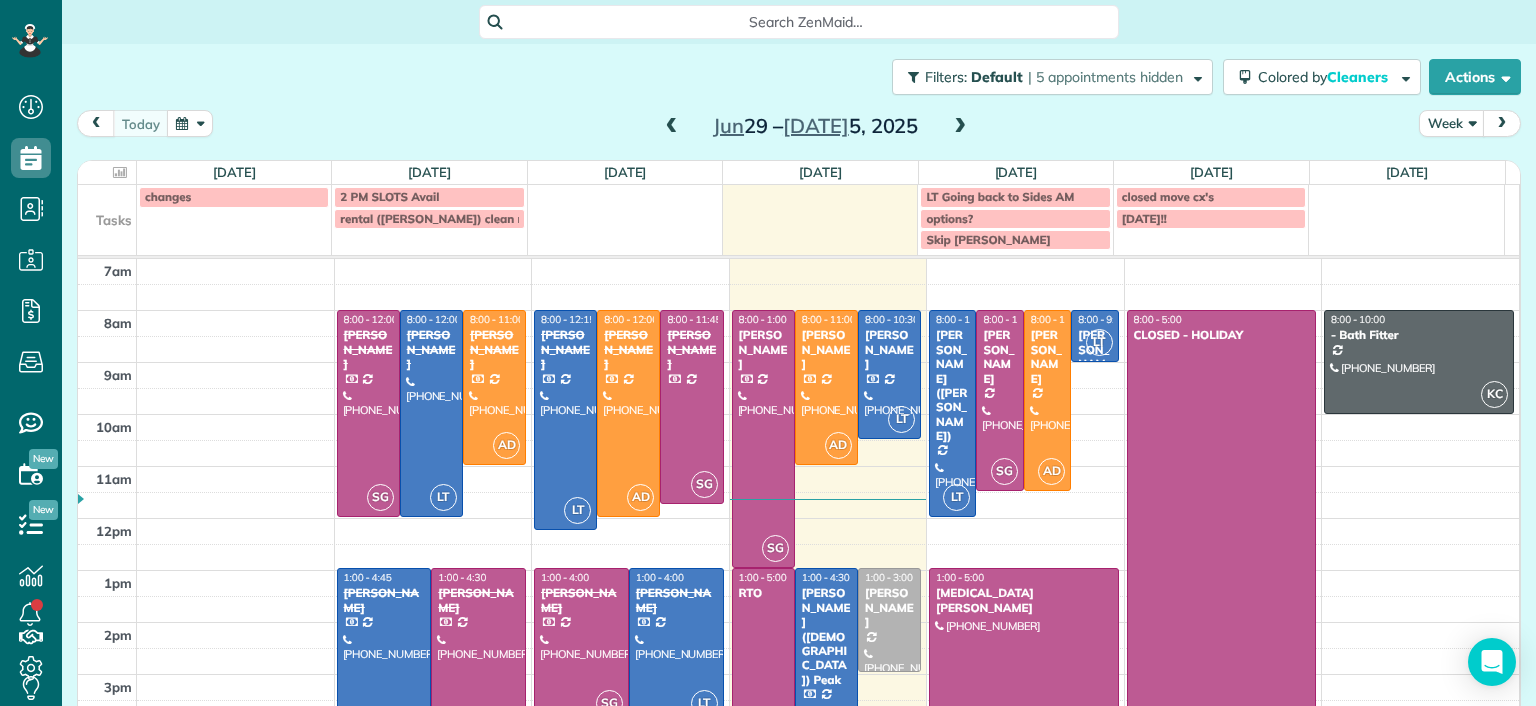 click at bounding box center (384, 665) 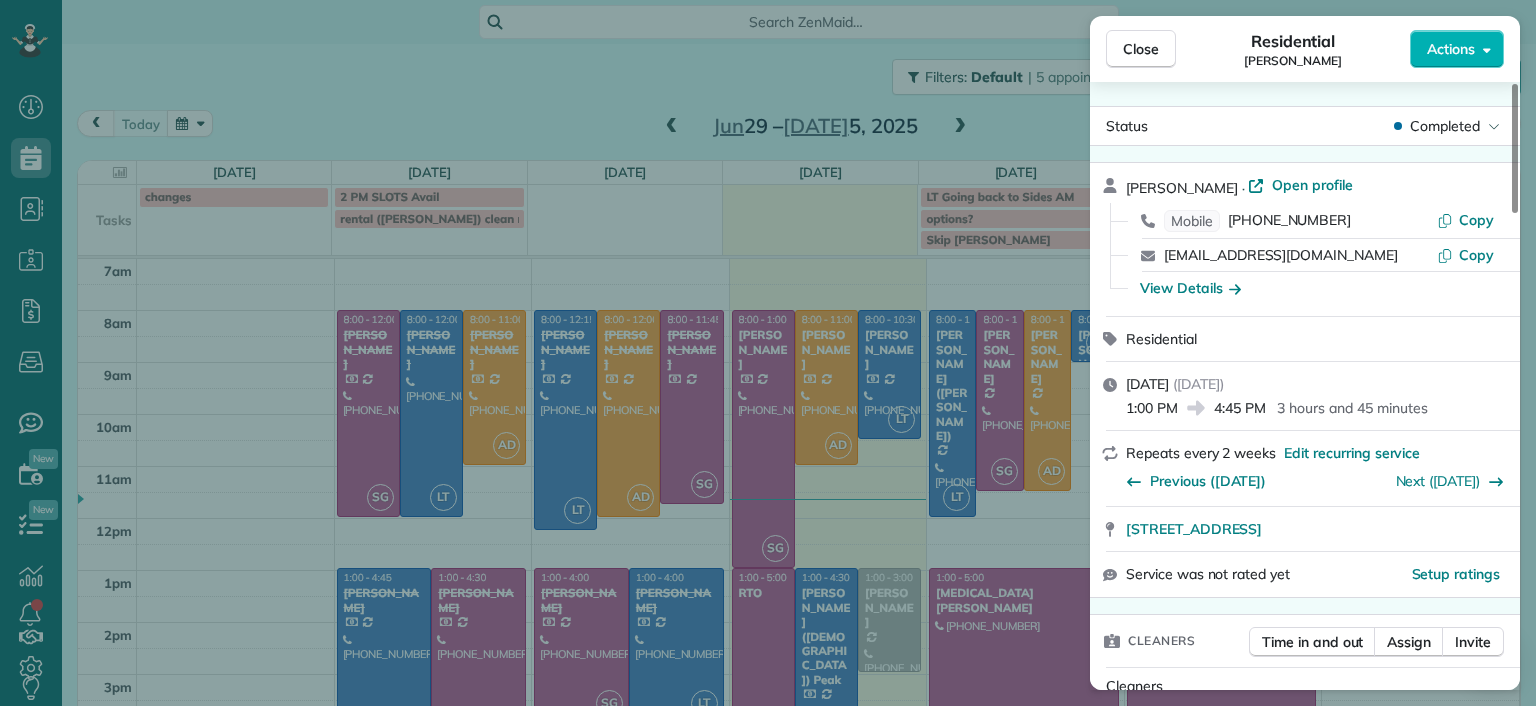click on "Close Residential [PERSON_NAME] Actions Status Completed [PERSON_NAME] · Open profile Mobile [PHONE_NUMBER] Copy [EMAIL_ADDRESS][DOMAIN_NAME] Copy View Details Residential [DATE] ( [DATE] ) 1:00 PM 4:45 PM 3 hours and 45 minutes Repeats every 2 weeks Edit recurring service Previous ([DATE]) Next ([DATE]) [STREET_ADDRESS] Service was not rated yet Setup ratings Cleaners Time in and out Assign Invite Cleaners [PERSON_NAME] 1:00 PM 4:45 PM Checklist Try Now Keep this appointment up to your standards. Stay on top of every detail, keep your cleaners organised, and your client happy. Assign a checklist Watch a 5 min demo Billing Billing actions Price $200.00 Overcharge $0.00 Discount $0.00 Coupon discount - Primary tax - Secondary tax - Total appointment price $200.00 Tips collected New feature! $0.00 Paid by card Total including tip $200.00 Get paid online in no-time! Send an invoice and reward your cleaners with tips Charge customer credit card Appointment custom fields -" at bounding box center (768, 353) 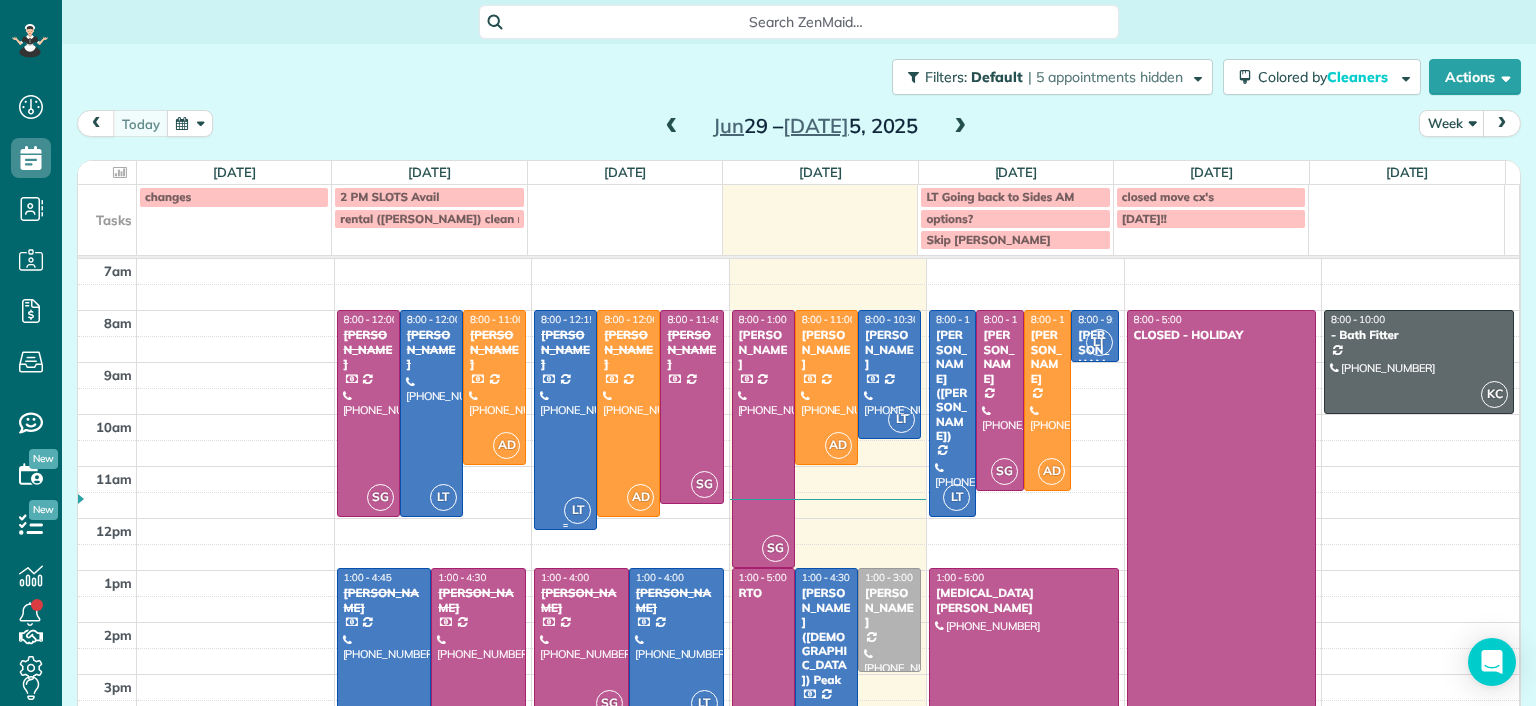 click at bounding box center (565, 419) 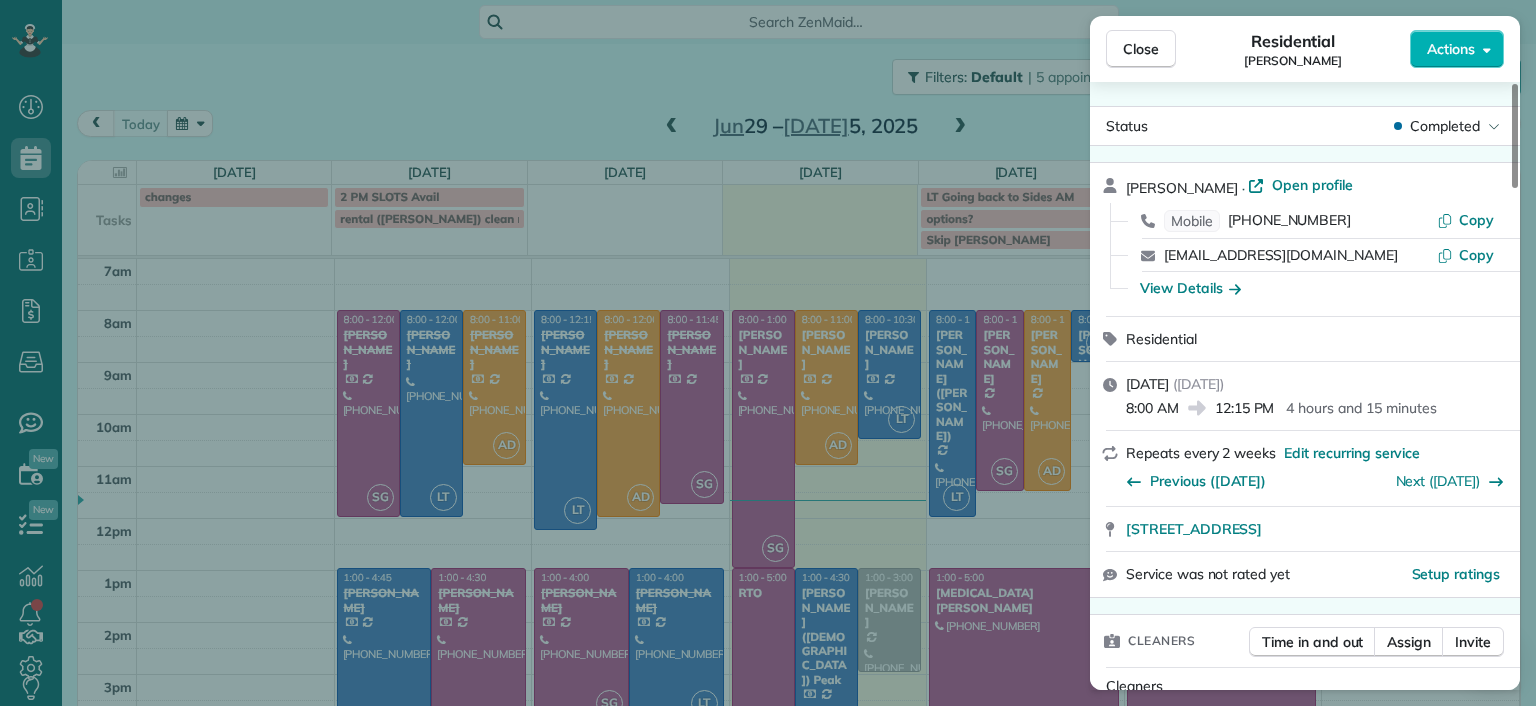click on "Close Residential [PERSON_NAME] Actions Status Completed [PERSON_NAME] · Open profile Mobile [PHONE_NUMBER] Copy [EMAIL_ADDRESS][DOMAIN_NAME] Copy View Details Residential [DATE] ( [DATE] ) 8:00 AM 12:15 PM 4 hours and 15 minutes Repeats every 2 weeks Edit recurring service Previous ([DATE]) Next ([DATE]) [STREET_ADDRESS] Service was not rated yet Setup ratings Cleaners Time in and out Assign Invite Cleaners [PERSON_NAME] 8:00 AM 12:15 PM Checklist Try Now Keep this appointment up to your standards. Stay on top of every detail, keep your cleaners organised, and your client happy. Assign a checklist Watch a 5 min demo Billing Billing actions Price $230.00 Overcharge $0.00 Discount $0.00 Coupon discount - Primary tax - Secondary tax - Total appointment price $230.00 Tips collected New feature! $0.00 Paid by card Total including tip $230.00 Get paid online in no-time! Send an invoice and reward your cleaners with tips Charge customer credit card Appointment custom fields 4.25" at bounding box center [768, 353] 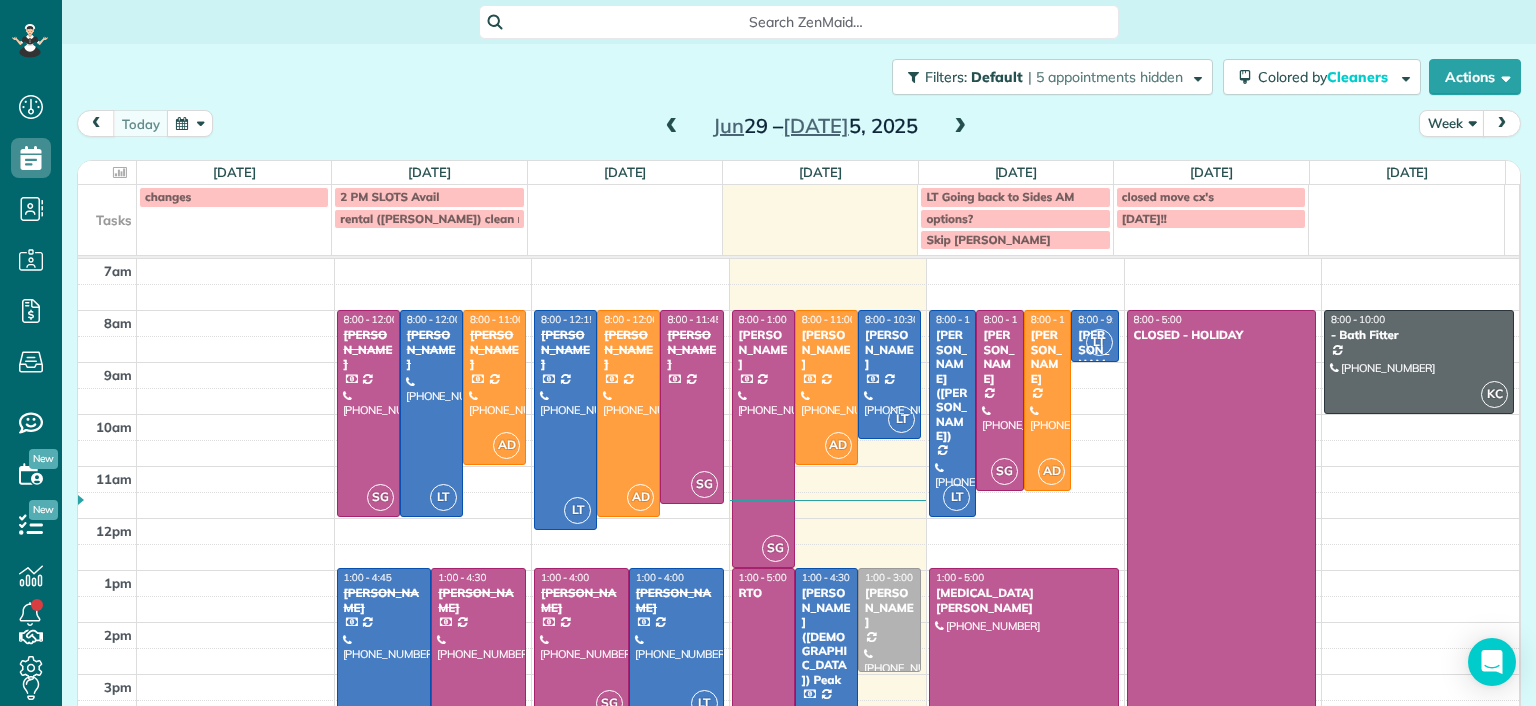 click on "Dashboard
Scheduling
Calendar View
List View
Dispatch View - Weekly scheduling (Beta)" at bounding box center (768, 353) 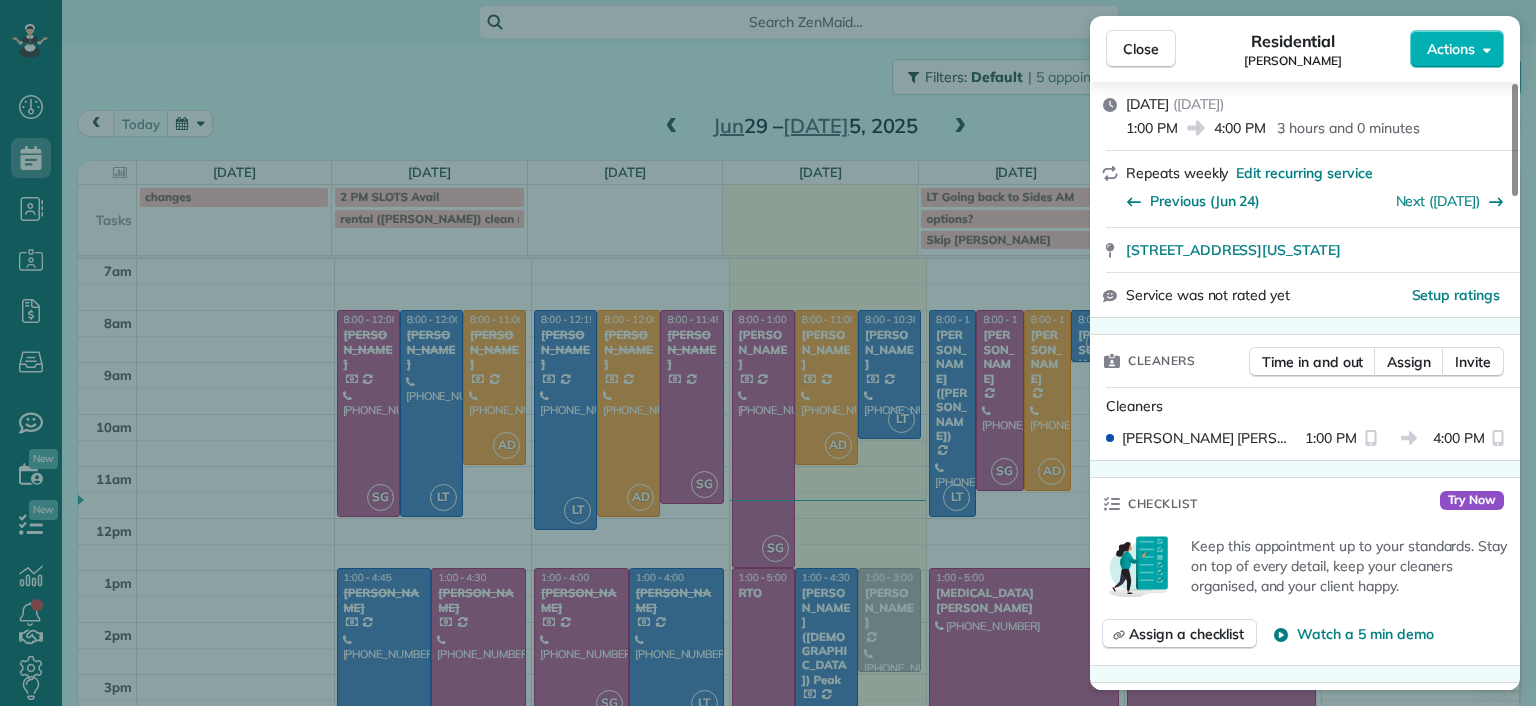 scroll, scrollTop: 100, scrollLeft: 0, axis: vertical 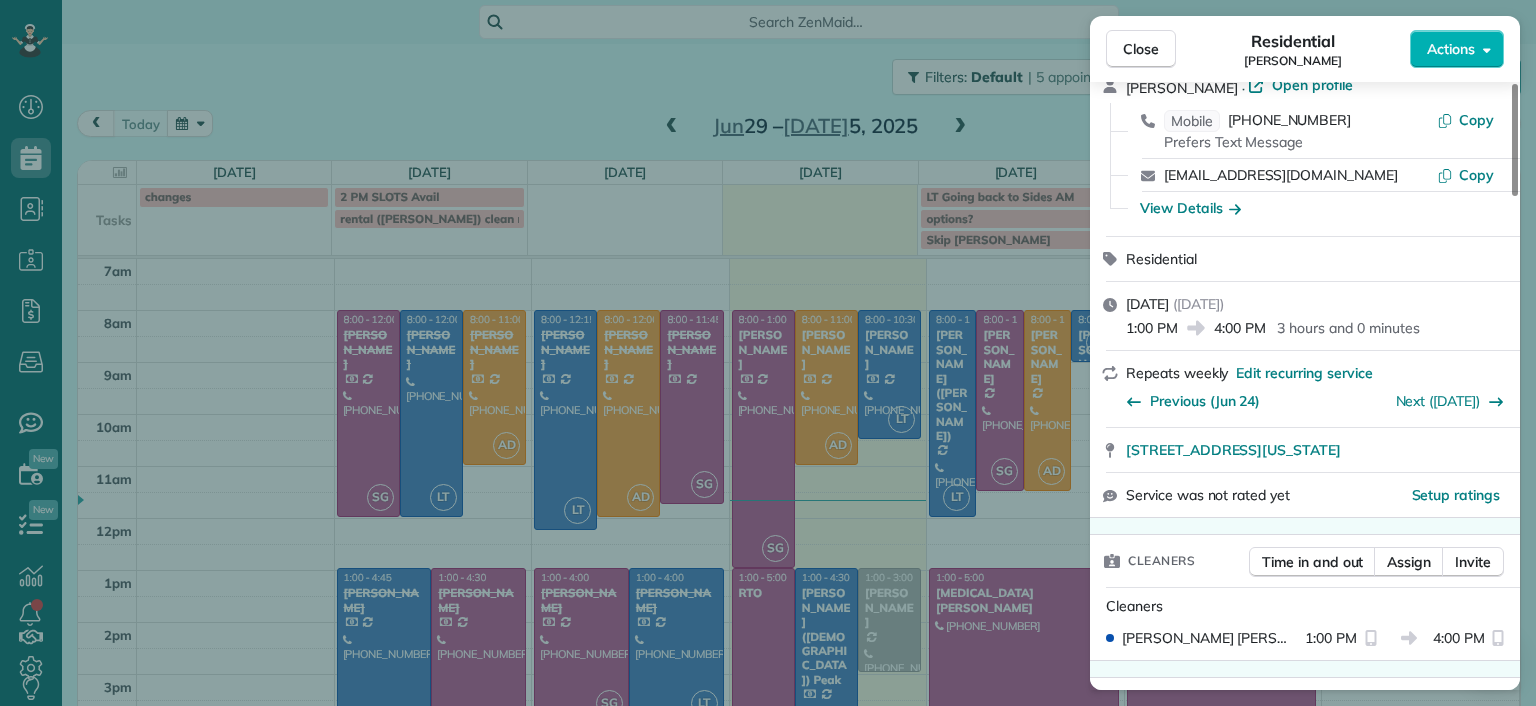 click on "Close Residential [PERSON_NAME] Actions Status Completed [PERSON_NAME] · Open profile Mobile [PHONE_NUMBER] Prefers Text Message  Copy [EMAIL_ADDRESS][DOMAIN_NAME] Copy View Details Residential [DATE] ( [DATE] ) 1:00 PM 4:00 PM 3 hours and 0 minutes Repeats weekly Edit recurring service Previous ([DATE]) Next ([DATE]) [STREET_ADDRESS][US_STATE] Service was not rated yet Setup ratings Cleaners Time in and out Assign Invite Cleaners [PERSON_NAME] 1:00 PM 4:00 PM Checklist Try Now Keep this appointment up to your standards. Stay on top of every detail, keep your cleaners organised, and your client happy. Assign a checklist Watch a 5 min demo Billing Billing actions Price $165.00 Overcharge $10.00 Discount $0.00 Coupon discount - Primary tax - Secondary tax - Total appointment price $175.00 Tips collected New feature! $0.00 Paid by card Total including tip $175.00 Get paid online in no-time! Send an invoice and reward your cleaners with tips Charge customer credit card Man Hours 3.0" at bounding box center (768, 353) 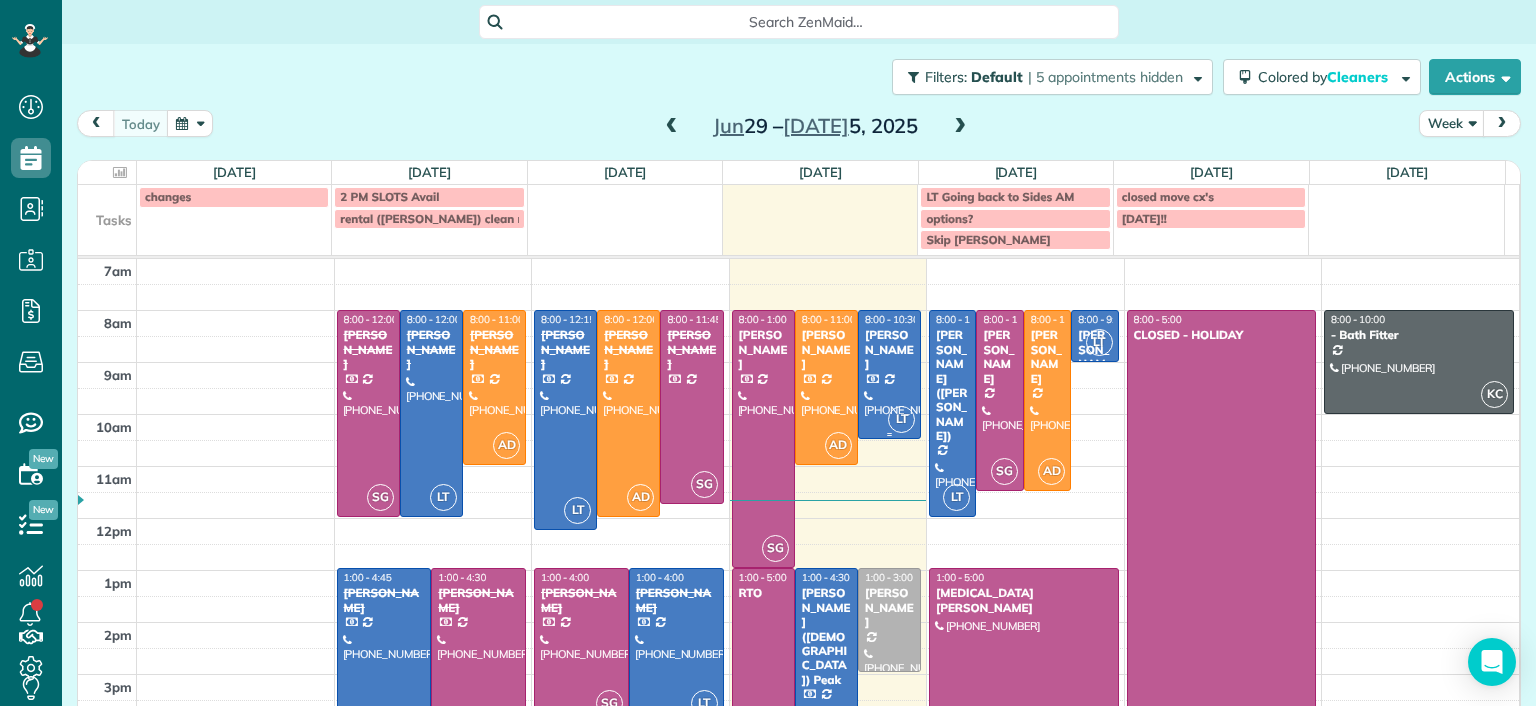 click at bounding box center (889, 374) 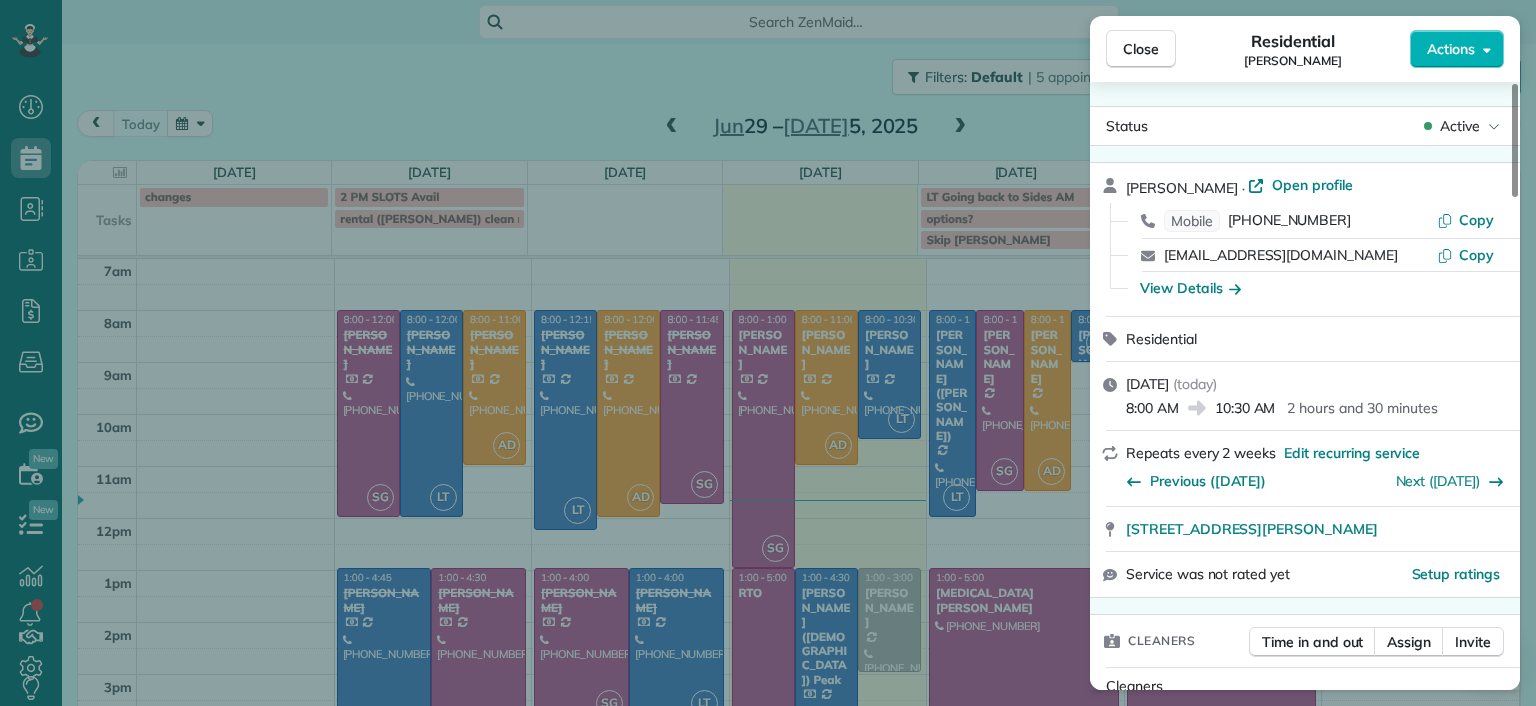 click on "Close Residential [PERSON_NAME] Actions Status Active [PERSON_NAME] · Open profile Mobile [PHONE_NUMBER] Copy [EMAIL_ADDRESS][DOMAIN_NAME] Copy View Details Residential [DATE] ( [DATE] ) 8:00 AM 10:30 AM 2 hours and 30 minutes Repeats every 2 weeks Edit recurring service Previous ([DATE]) Next ([DATE]) [STREET_ADDRESS][PERSON_NAME] Service was not rated yet Setup ratings Cleaners Time in and out Assign Invite Cleaners [PERSON_NAME] 8:00 AM 10:30 AM Checklist Try Now Keep this appointment up to your standards. Stay on top of every detail, keep your cleaners organised, and your client happy. Assign a checklist Watch a 5 min demo Billing Billing actions Price $138.00 Overcharge $0.00 Discount $0.00 Coupon discount - Primary tax - Secondary tax - Total appointment price $138.00 Tips collected New feature! $0.00 Paid by card Total including tip $138.00 Get paid online in no-time! Send an invoice and reward your cleaners with tips Charge customer credit card Appointment custom fields" at bounding box center (768, 353) 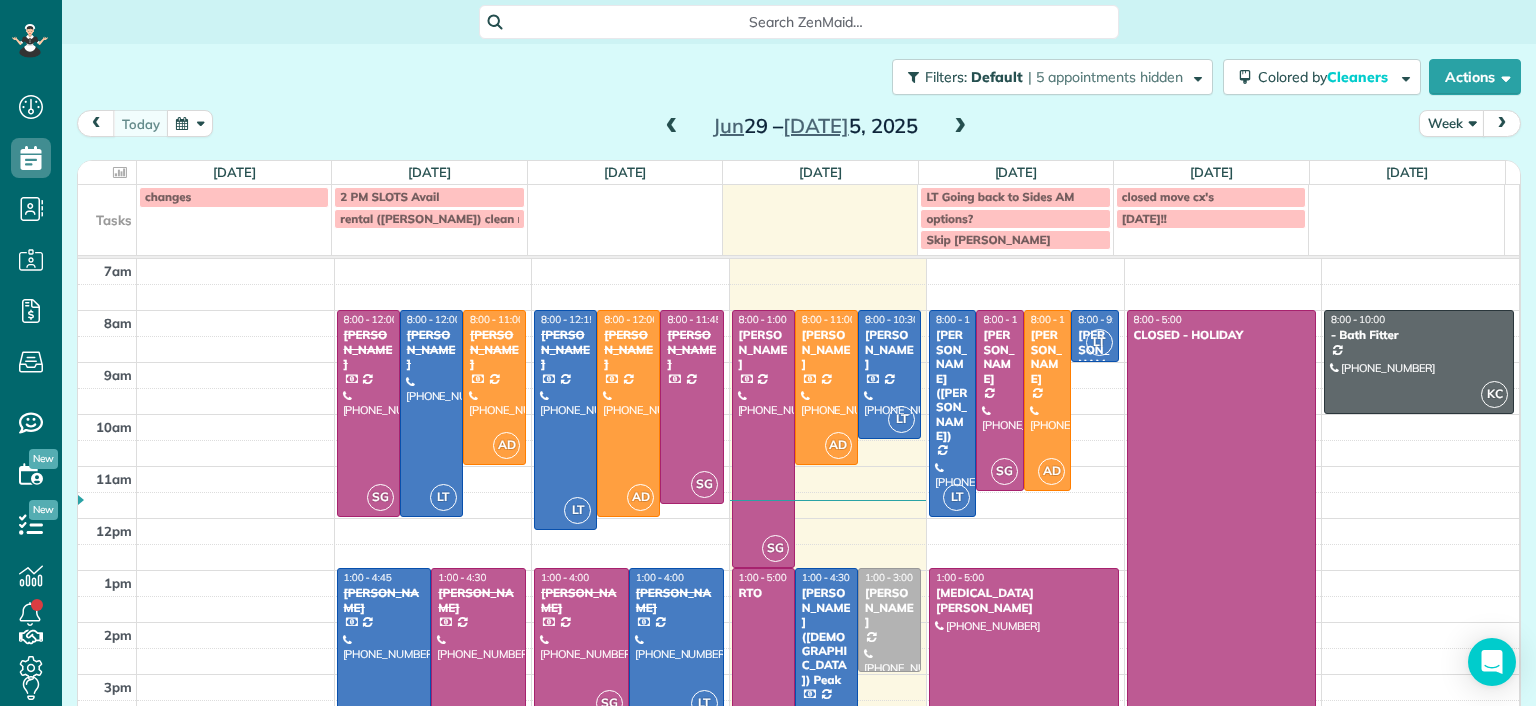 click on "[PERSON_NAME] ([DEMOGRAPHIC_DATA]) Peak" at bounding box center [826, 636] 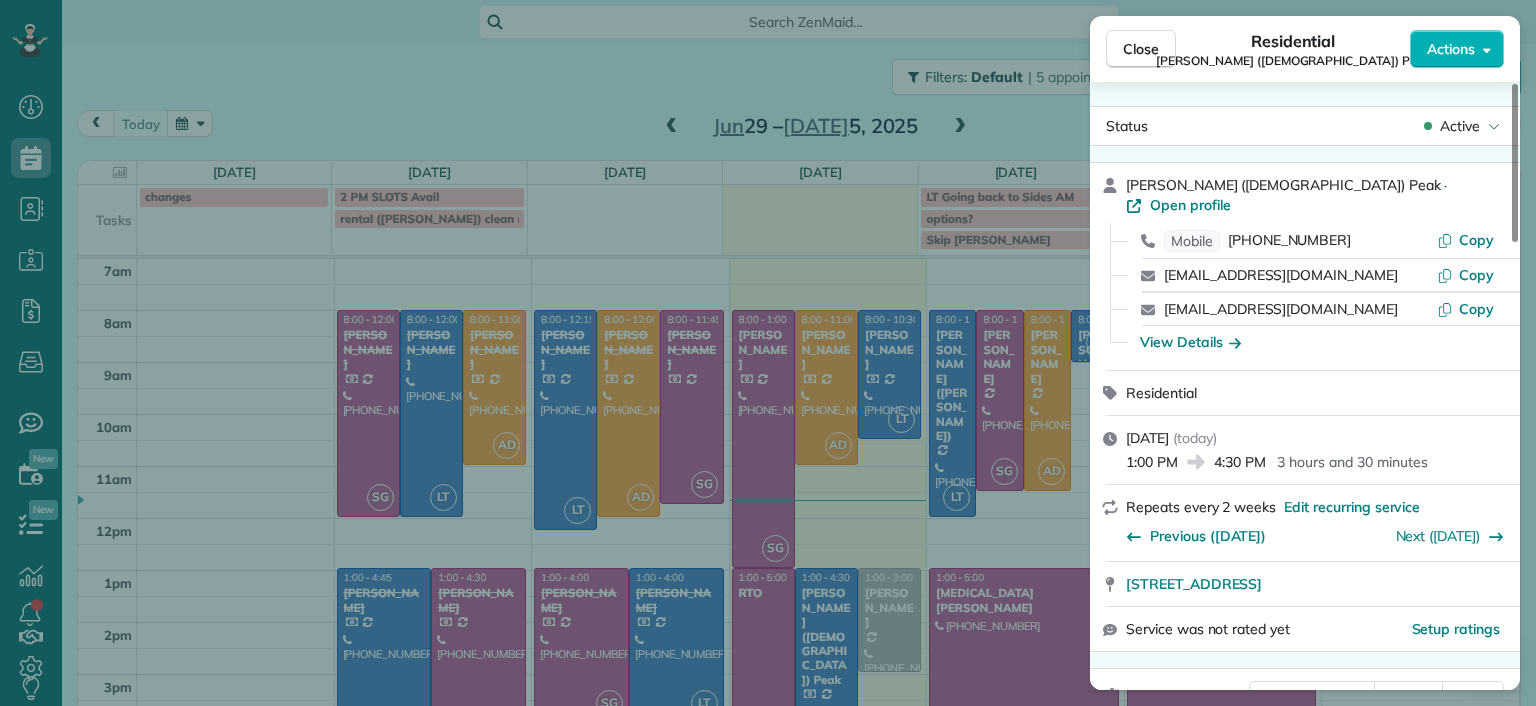 click on "Close Residential [PERSON_NAME] ([DEMOGRAPHIC_DATA]) Peak Actions Status Active Paige ([DEMOGRAPHIC_DATA]) Peak · Open profile Mobile [PHONE_NUMBER] Copy [EMAIL_ADDRESS][DOMAIN_NAME] Copy [EMAIL_ADDRESS][DOMAIN_NAME] Copy View Details Residential [DATE] ( [DATE] ) 1:00 PM 4:30 PM 3 hours and 30 minutes Repeats every 2 weeks Edit recurring service Previous ([DATE]) Next ([DATE]) [STREET_ADDRESS] Service was not rated yet Setup ratings Cleaners Time in and out Assign Invite Cleaners [PERSON_NAME] 1:00 PM 4:30 PM Checklist Try Now Keep this appointment up to your standards. Stay on top of every detail, keep your cleaners organised, and your client happy. Assign a checklist Watch a 5 min demo Billing Billing actions Price $186.00 Overcharge $0.00 Discount $0.00 Coupon discount - Primary tax - Secondary tax - Total appointment price $186.00 Tips collected New feature! $0.00 Paid by card Total including tip $186.00 Get paid online in no-time! Send an invoice and reward your cleaners with tips Charge customer credit card Man Hours" at bounding box center [768, 353] 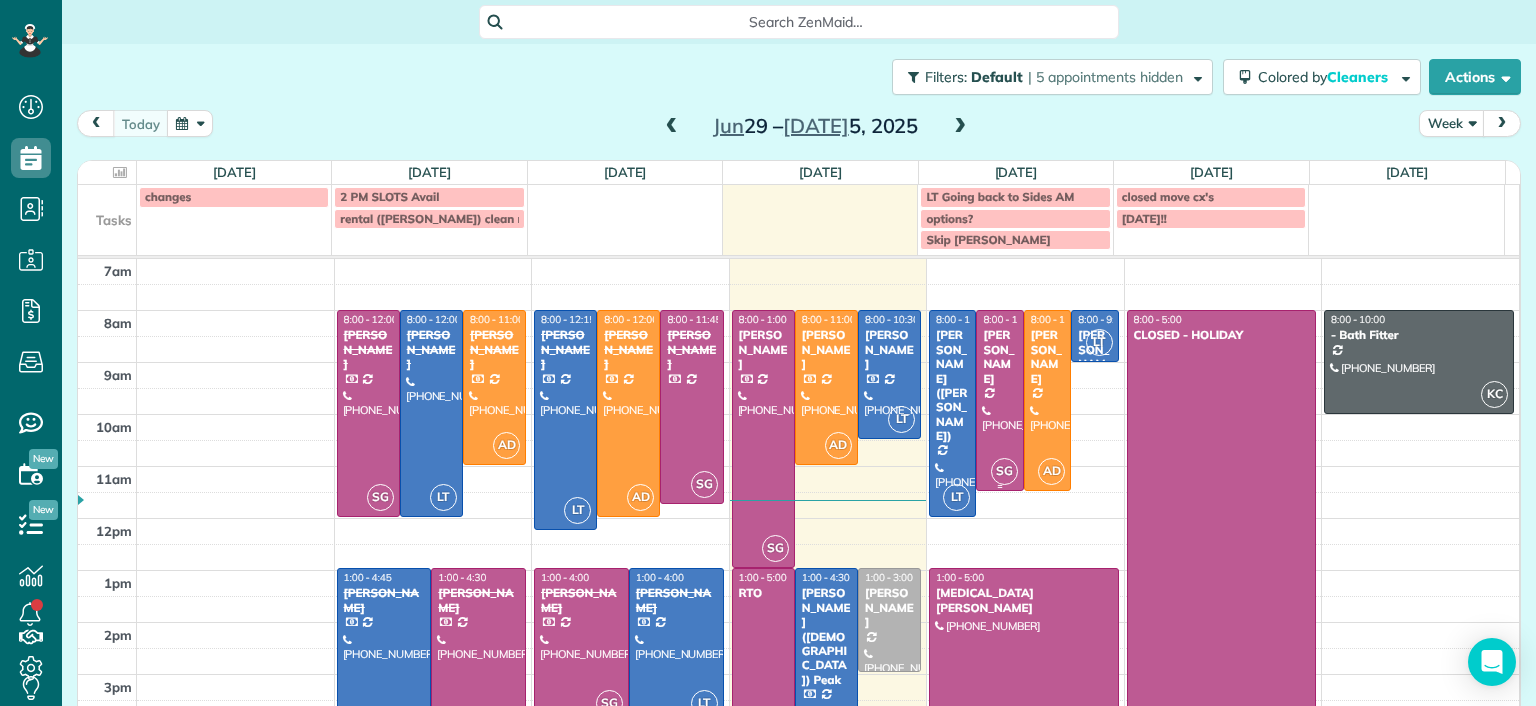 click at bounding box center [952, 413] 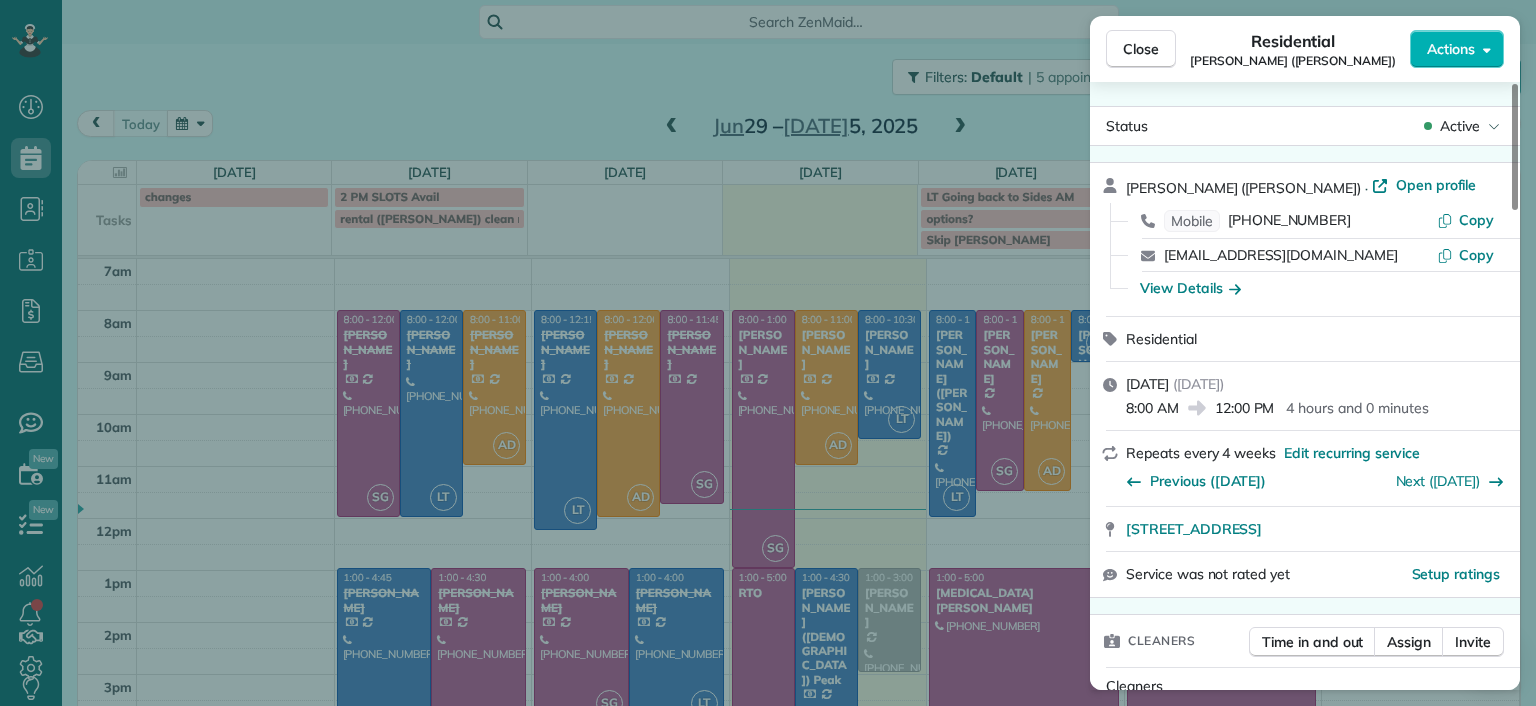 click on "Close Residential [PERSON_NAME] ([PERSON_NAME]) Actions Status Active [PERSON_NAME] ([PERSON_NAME]) · Open profile Mobile [PHONE_NUMBER] Copy [EMAIL_ADDRESS][DOMAIN_NAME] Copy View Details Residential [DATE] ( [DATE] ) 8:00 AM 12:00 PM 4 hours and 0 minutes Repeats every 4 weeks Edit recurring service Previous ([DATE]) Next ([DATE]) [STREET_ADDRESS] Service was not rated yet Setup ratings Cleaners Time in and out Assign Invite Cleaners [PERSON_NAME] 8:00 AM 12:00 PM Checklist Try Now Keep this appointment up to your standards. Stay on top of every detail, keep your cleaners organised, and your client happy. Assign a checklist Watch a 5 min demo Billing Billing actions Price $221.00 Overcharge $0.00 Discount $0.00 Coupon discount - Primary tax - Secondary tax - Total appointment price $221.00 Tips collected New feature! $0.00 Unpaid Mark as paid Total including tip $221.00 Get paid online in no-time! Send an invoice and reward your cleaners with tips Charge customer credit card - 3" at bounding box center [768, 353] 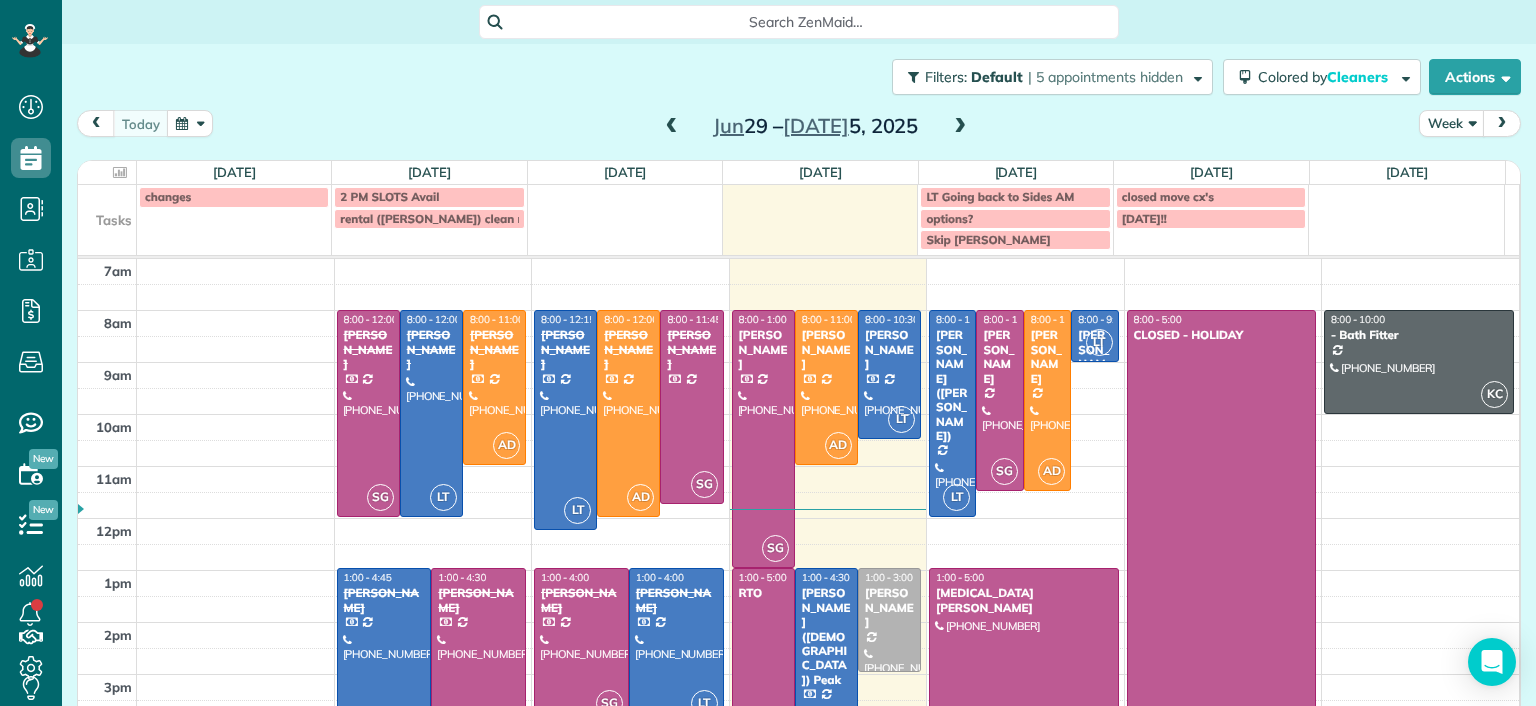 click at bounding box center (672, 127) 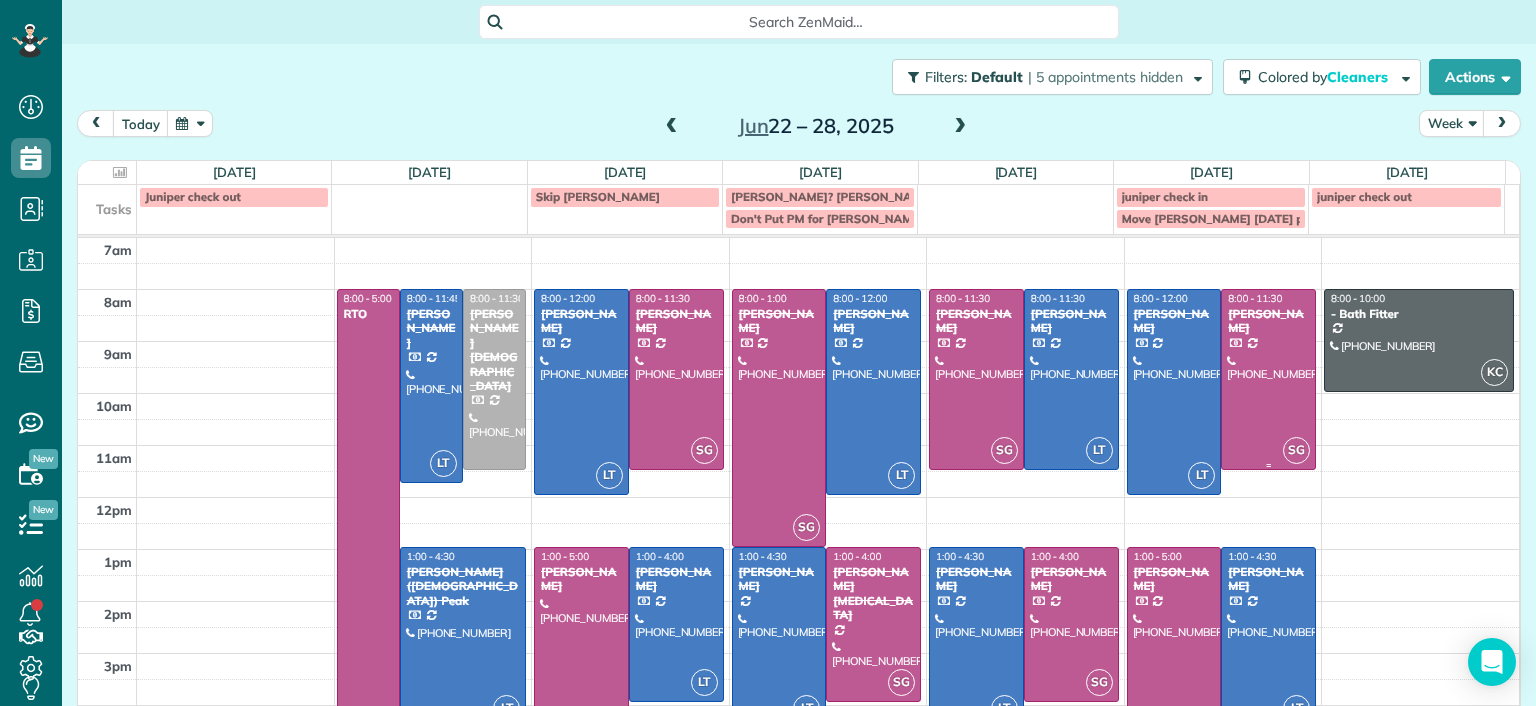 click at bounding box center (1268, 379) 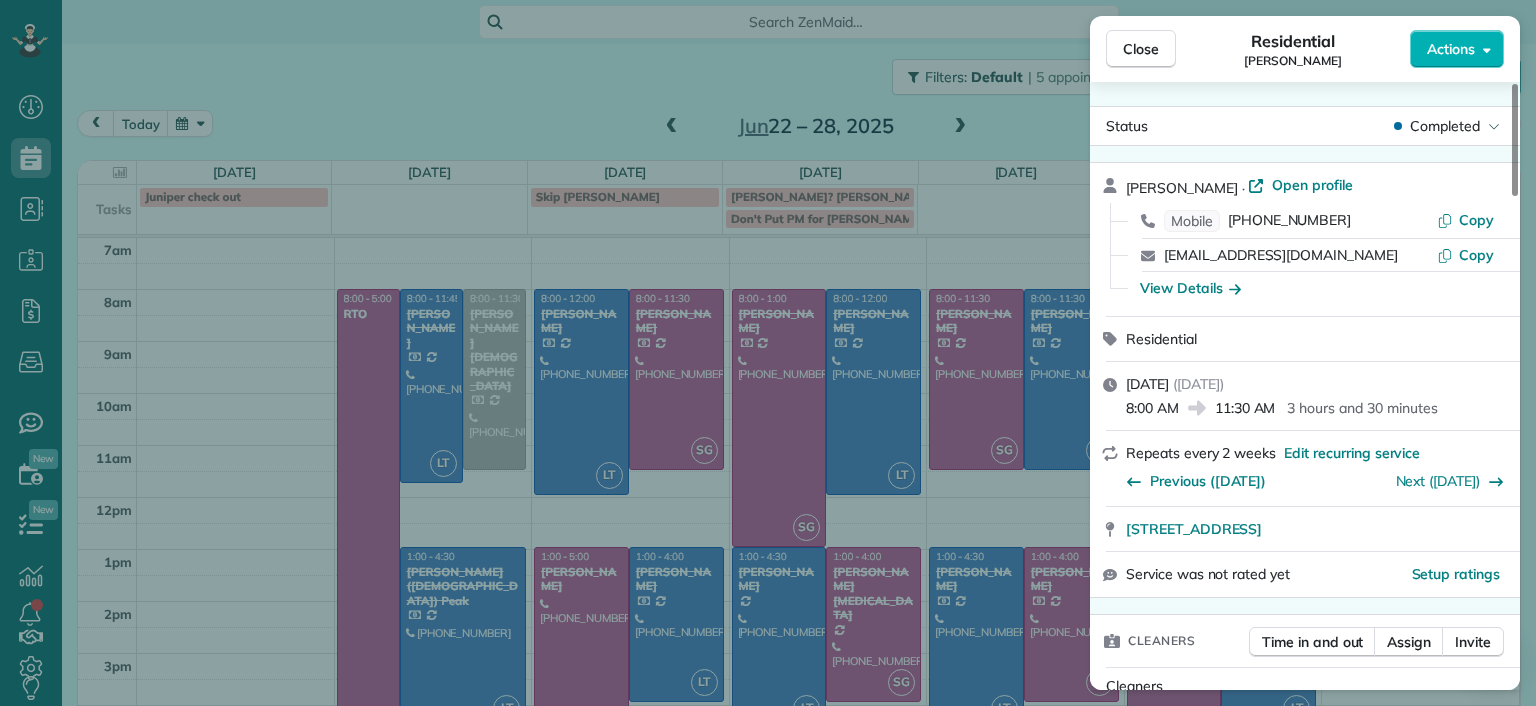 click on "Close Residential [PERSON_NAME] Actions Status Completed [PERSON_NAME] · Open profile Mobile [PHONE_NUMBER] Copy [EMAIL_ADDRESS][DOMAIN_NAME] Copy View Details Residential [DATE] ( [DATE] ) 8:00 AM 11:30 AM 3 hours and 30 minutes Repeats every 2 weeks Edit recurring service Previous ([DATE]) Next ([DATE]) [STREET_ADDRESS] Service was not rated yet Setup ratings Cleaners Time in and out Assign Invite Cleaners [PERSON_NAME] 8:00 AM 11:30 AM Checklist Try Now Keep this appointment up to your standards. Stay on top of every detail, keep your cleaners organised, and your client happy. Assign a checklist Watch a 5 min demo Billing Billing actions Price $188.00 Overcharge $0.00 Discount $0.00 Coupon discount - Primary tax - Secondary tax - Total appointment price $188.00 Tips collected New feature! $0.00 Paid by card Total including tip $188.00 Get paid online in no-time! Send an invoice and reward your cleaners with tips Charge customer credit card Man Hours - 5" at bounding box center [768, 353] 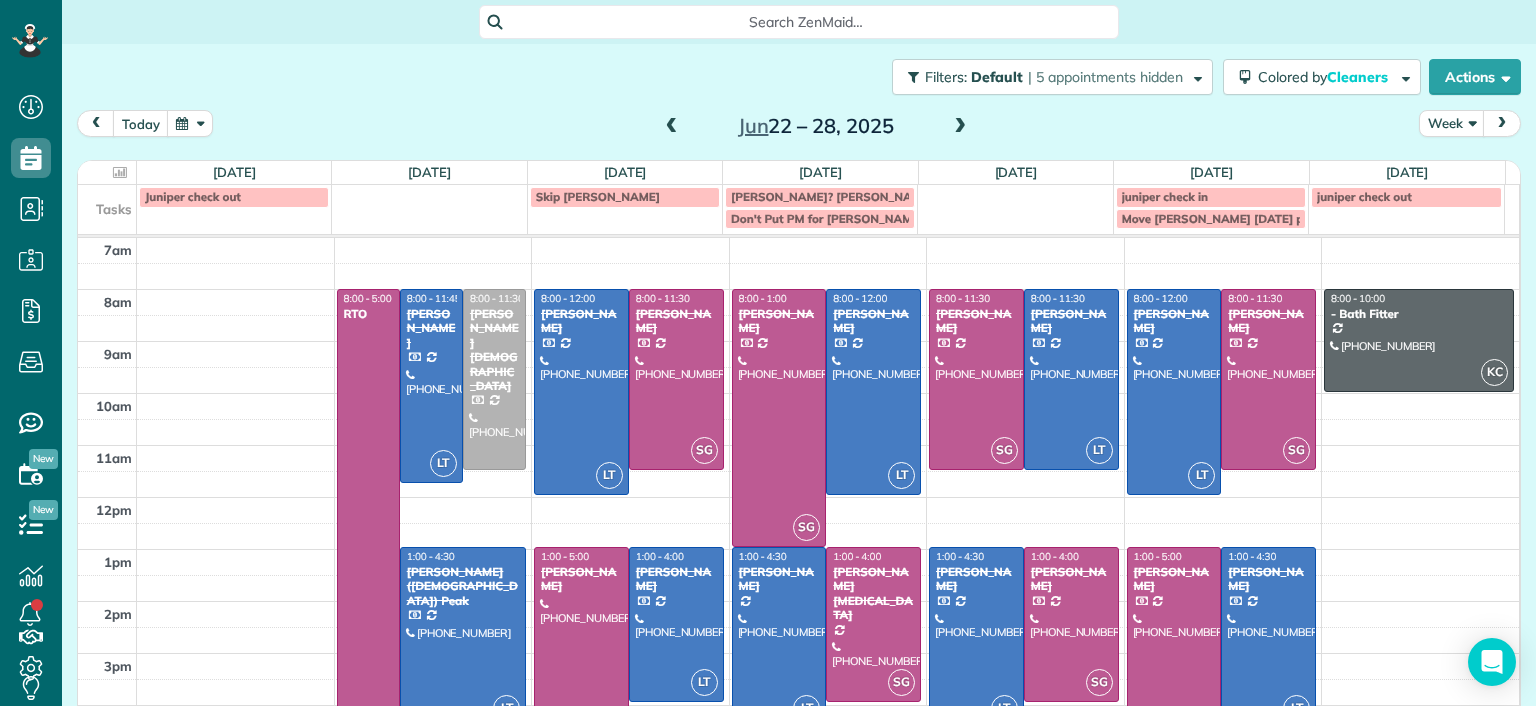 click at bounding box center (1174, 650) 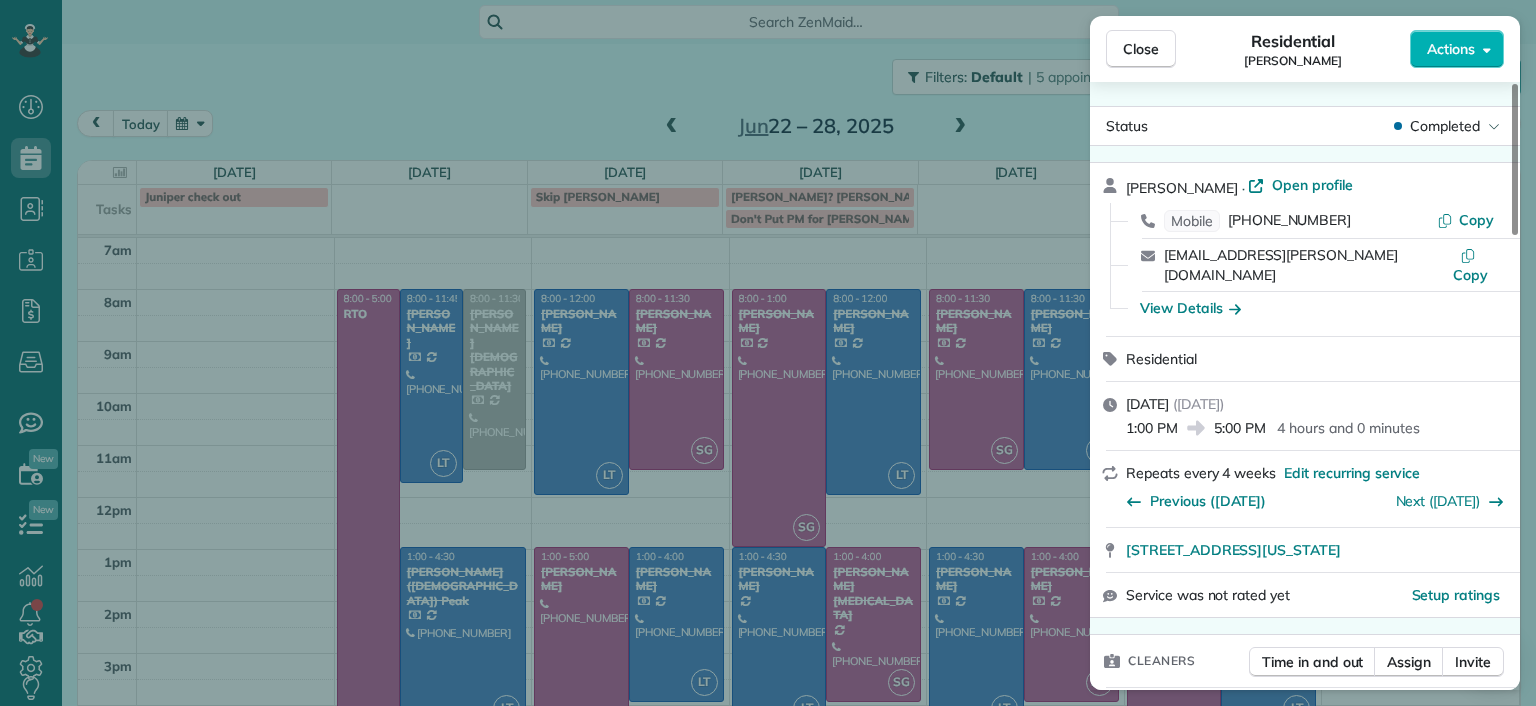 click on "Close Residential [PERSON_NAME] Actions Status Completed [PERSON_NAME] · Open profile Mobile [PHONE_NUMBER] Copy [EMAIL_ADDRESS][PERSON_NAME][DOMAIN_NAME] Copy View Details Residential [DATE] ( [DATE] ) 1:00 PM 5:00 PM 4 hours and 0 minutes Repeats every 4 weeks Edit recurring service Previous ([DATE]) Next ([DATE]) [STREET_ADDRESS][US_STATE] Service was not rated yet Setup ratings Cleaners Time in and out Assign Invite Cleaners [PERSON_NAME] 1:00 PM 5:00 PM Checklist Try Now Keep this appointment up to your standards. Stay on top of every detail, keep your cleaners organised, and your client happy. Assign a checklist Watch a 5 min demo Billing Billing actions Price $210.00 Overcharge $0.00 Discount $0.00 Coupon discount - Primary tax - Secondary tax - Total appointment price $210.00 Tips collected New feature! $0.00 Paid by card Total including tip $210.00 Get paid online in no-time! Send an invoice and reward your cleaners with tips Charge customer credit card Appointment custom fields Man Hours -" at bounding box center (768, 353) 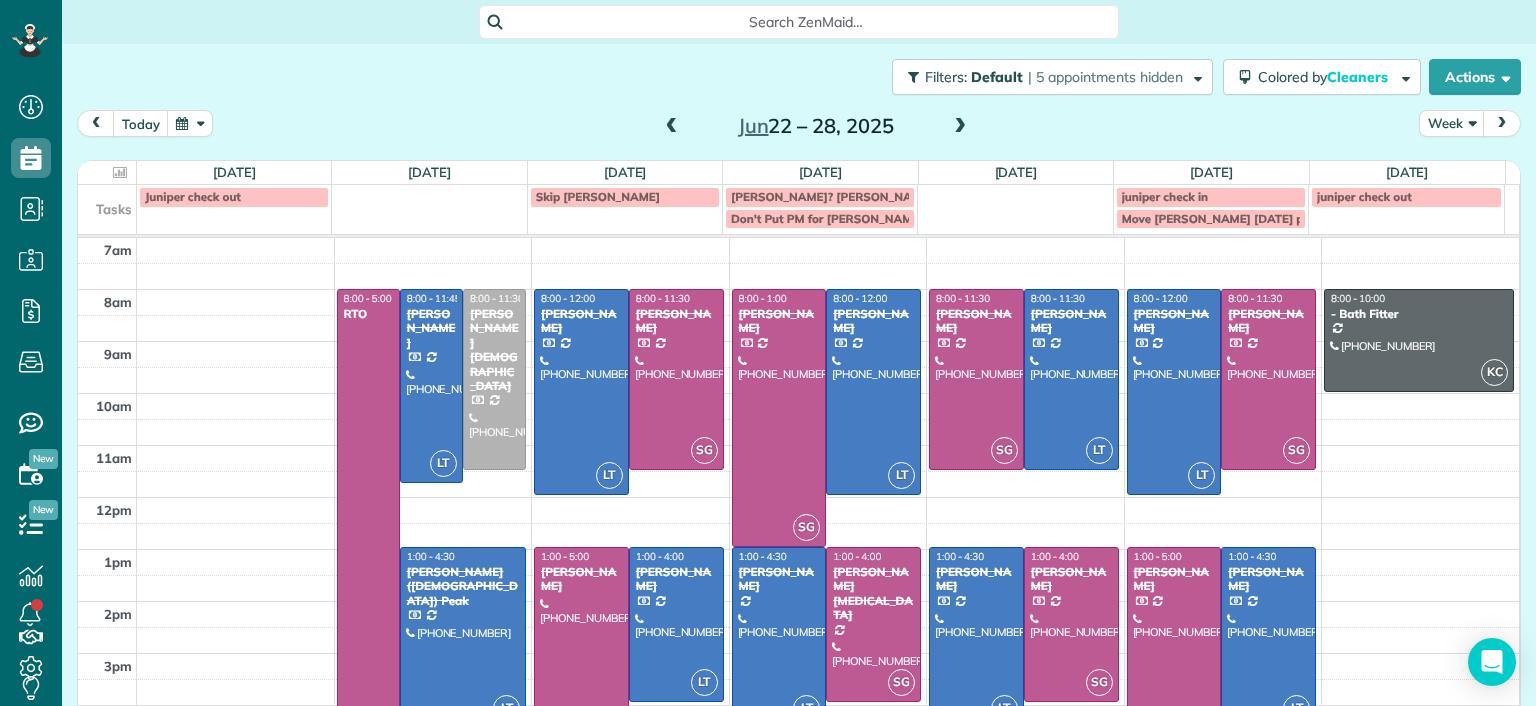 click at bounding box center (960, 127) 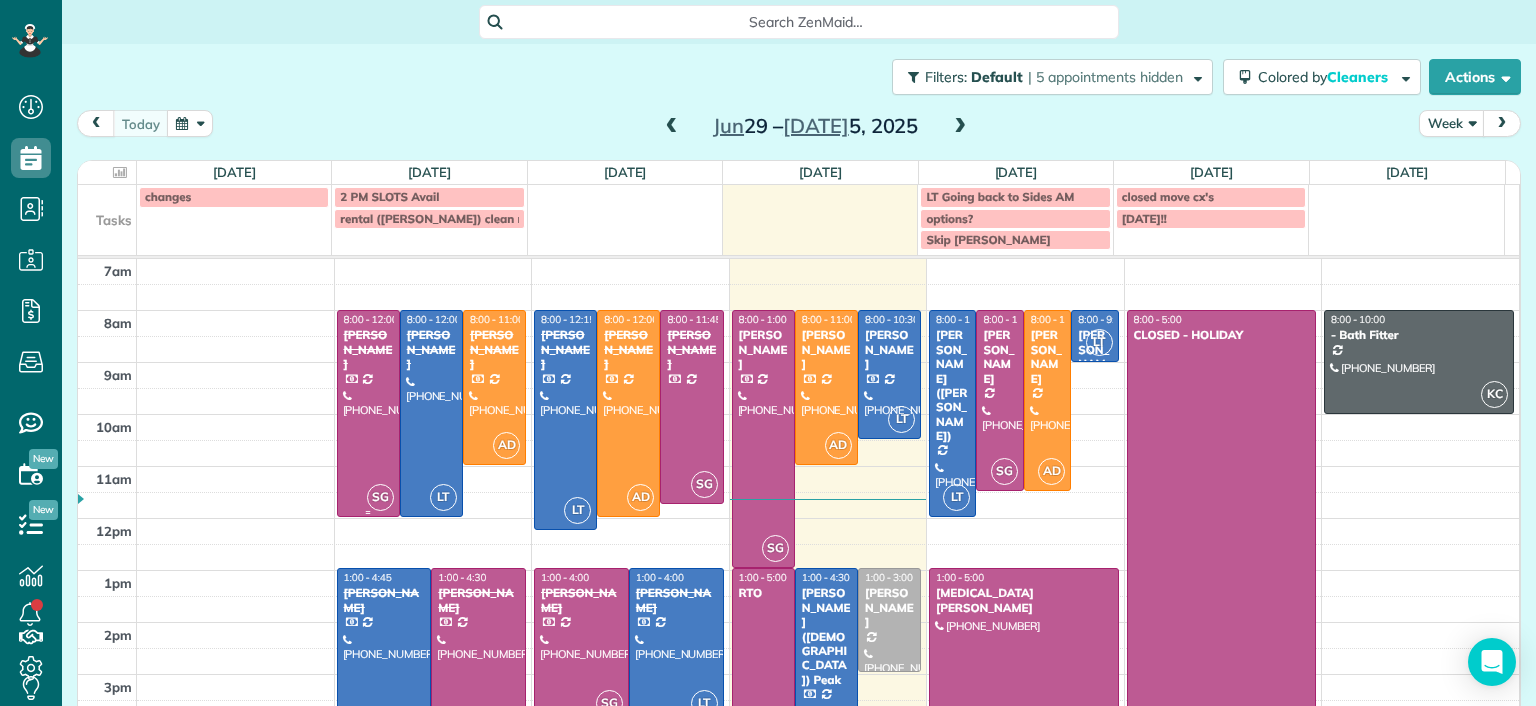 click at bounding box center [368, 413] 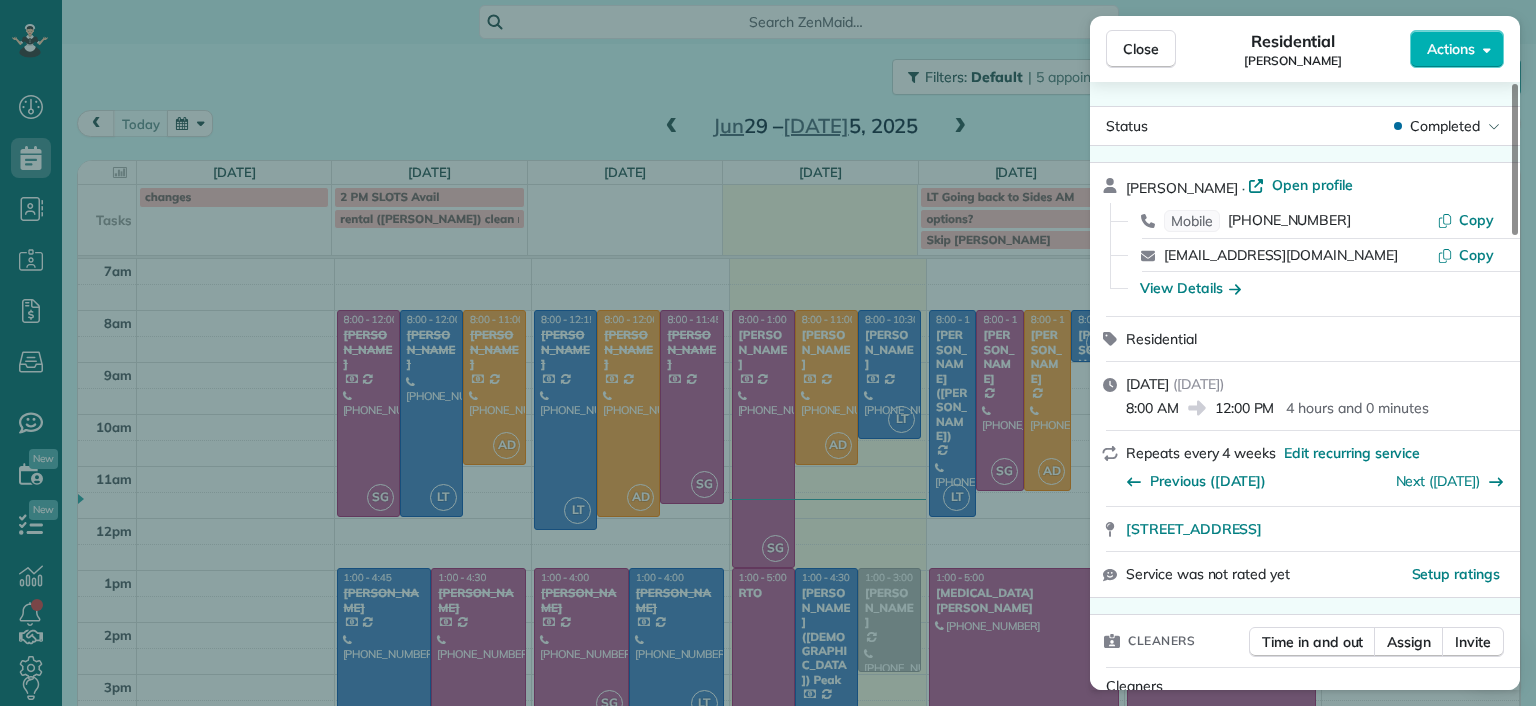 click on "Close Residential [PERSON_NAME] Actions Status Completed [PERSON_NAME] · Open profile Mobile [PHONE_NUMBER] Copy [EMAIL_ADDRESS][DOMAIN_NAME] Copy View Details Residential [DATE] ( [DATE] ) 8:00 AM 12:00 PM 4 hours and 0 minutes Repeats every 4 weeks Edit recurring service Previous ([DATE]) Next ([DATE]) [STREET_ADDRESS] Service was not rated yet Setup ratings Cleaners Time in and out Assign Invite Cleaners [PERSON_NAME] 8:00 AM 12:00 PM Checklist Try Now Keep this appointment up to your standards. Stay on top of every detail, keep your cleaners organised, and your client happy. Assign a checklist Watch a 5 min demo Billing Billing actions Price $212.00 Overcharge $0.00 Discount $0.00 Coupon discount - Primary tax - Secondary tax - Total appointment price $212.00 Tips collected New feature! $0.00 Paid by card Total including tip $212.00 Get paid online in no-time! Send an invoice and reward your cleaners with tips Charge customer credit card Appointment custom fields Man Hours -" at bounding box center [768, 353] 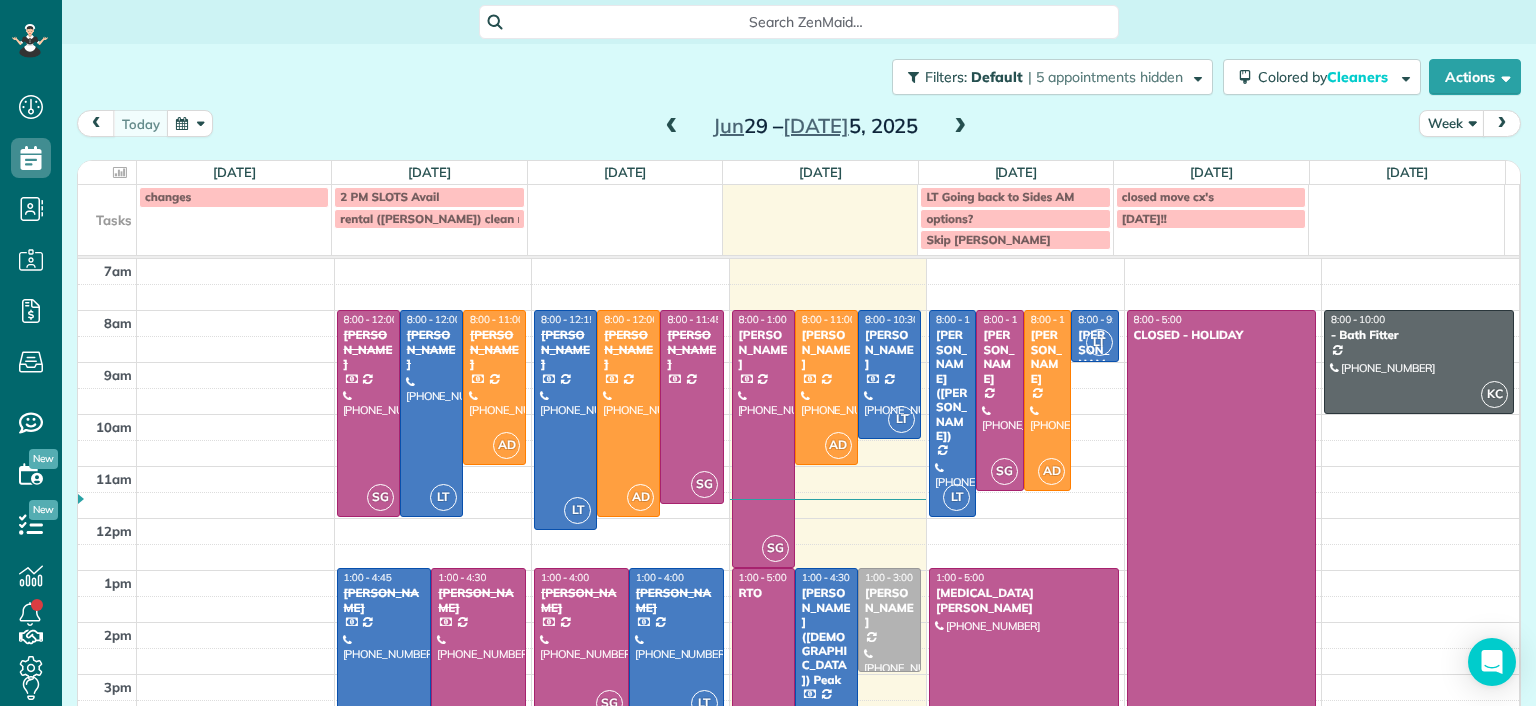 click at bounding box center [478, 658] 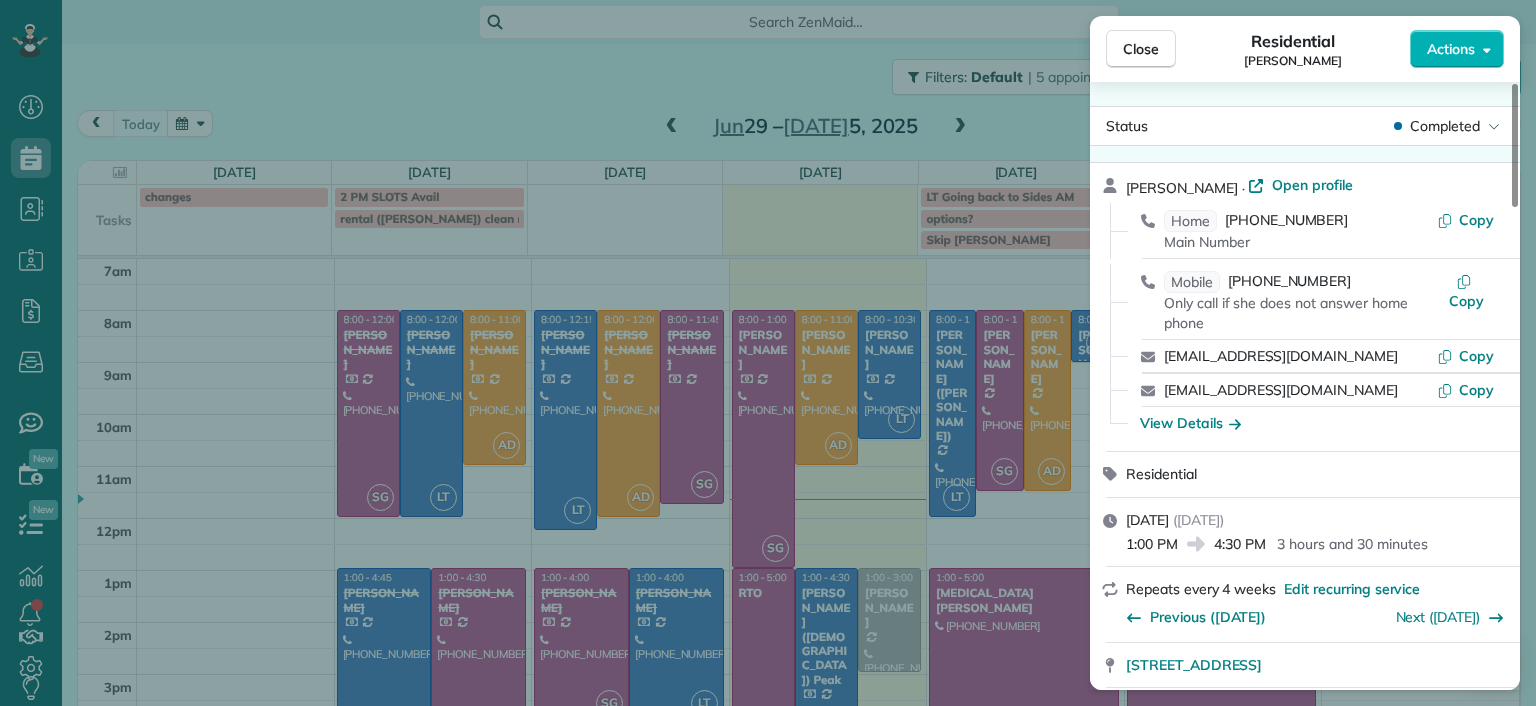 click on "Close Residential [PERSON_NAME] Actions Status Completed [PERSON_NAME] · Open profile Home [PHONE_NUMBER] Main Number  Copy Mobile [PHONE_NUMBER] Only call if she does not answer home phone Copy [EMAIL_ADDRESS][DOMAIN_NAME] Copy [EMAIL_ADDRESS][DOMAIN_NAME] Copy View Details Residential [DATE] ( [DATE] ) 1:00 PM 4:30 PM 3 hours and 30 minutes Repeats every 4 weeks Edit recurring service Previous ([DATE]) Next ([DATE]) [STREET_ADDRESS] Service was not rated yet Setup ratings Cleaners Time in and out Assign Invite Cleaners [PERSON_NAME] 1:00 PM 4:30 PM Checklist Try Now Keep this appointment up to your standards. Stay on top of every detail, keep your cleaners organised, and your client happy. Assign a checklist Watch a 5 min demo Billing Billing actions Price $186.00 Overcharge $0.00 Discount $0.00 Coupon discount - Primary tax - Secondary tax - Total appointment price $186.00 Tips collected New feature! $0.00 Paid by card Total including tip $186.00 Get paid online in no-time! 3.5" at bounding box center [768, 353] 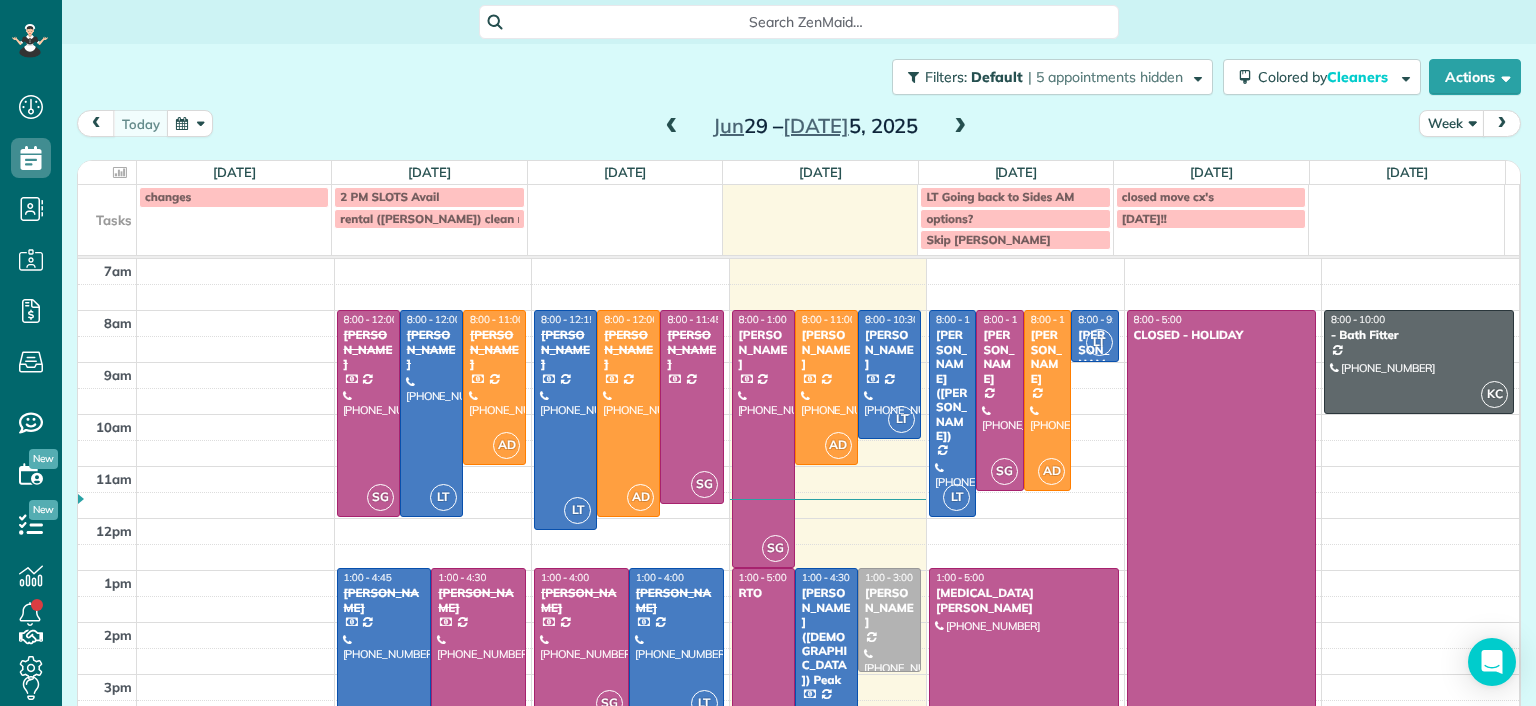 click on "[PERSON_NAME]" at bounding box center [691, 349] 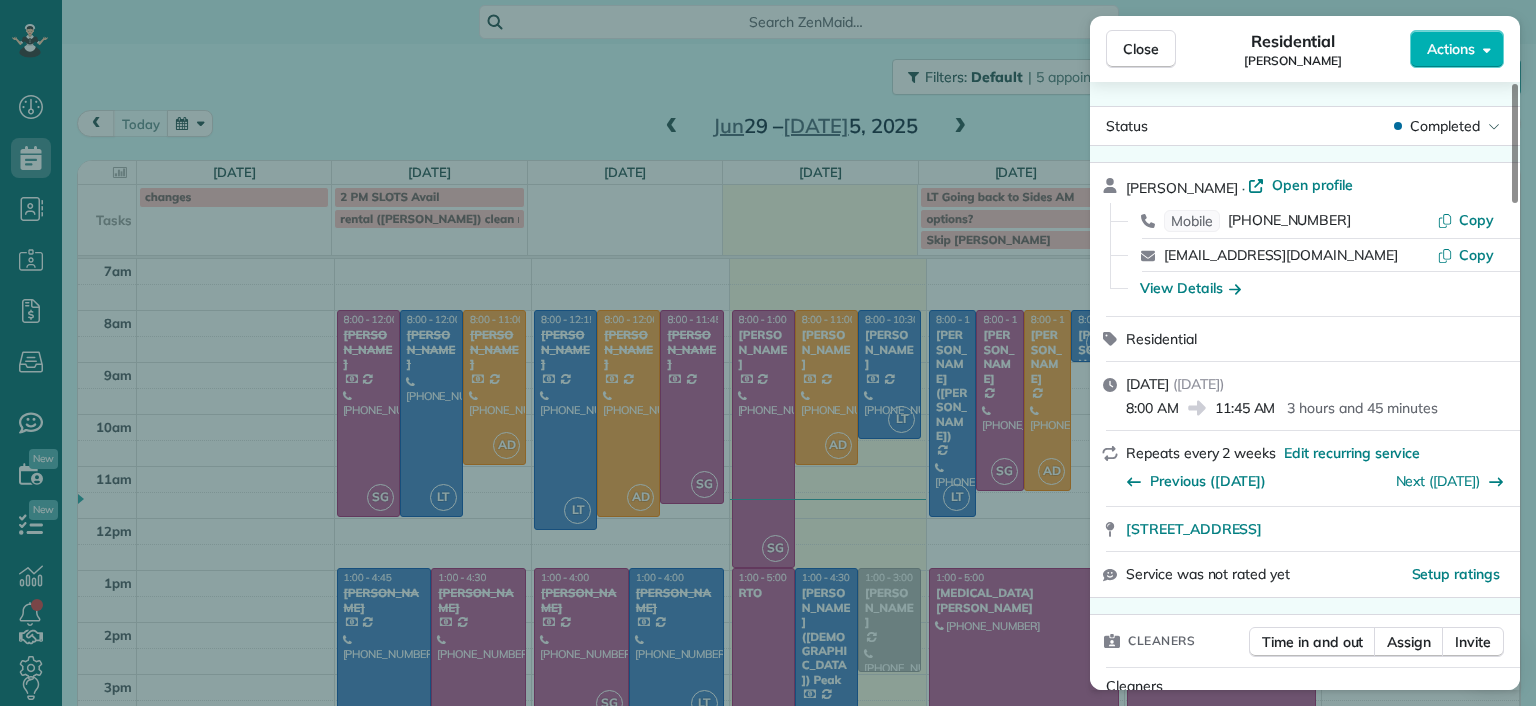 click on "Close Residential [PERSON_NAME] Actions Status Completed [PERSON_NAME] · Open profile Mobile [PHONE_NUMBER] Copy [EMAIL_ADDRESS][DOMAIN_NAME] Copy View Details Residential [DATE] ( [DATE] ) 8:00 AM 11:45 AM 3 hours and 45 minutes Repeats every 2 weeks Edit recurring service Previous ([DATE]) Next ([DATE]) [STREET_ADDRESS] Service was not rated yet Setup ratings Cleaners Time in and out Assign Invite Cleaners [PERSON_NAME] 8:00 AM 11:45 AM Checklist Try Now Keep this appointment up to your standards. Stay on top of every detail, keep your cleaners organised, and your client happy. Assign a checklist Watch a 5 min demo Billing Billing actions Price $194.00 Overcharge $0.00 Discount $0.00 Coupon discount - Primary tax - Secondary tax - Total appointment price $194.00 Tips collected New feature! $0.00 Paid by card Total including tip $194.00 Get paid online in no-time! Send an invoice and reward your cleaners with tips Charge customer credit card Appointment custom fields - Notes" at bounding box center [768, 353] 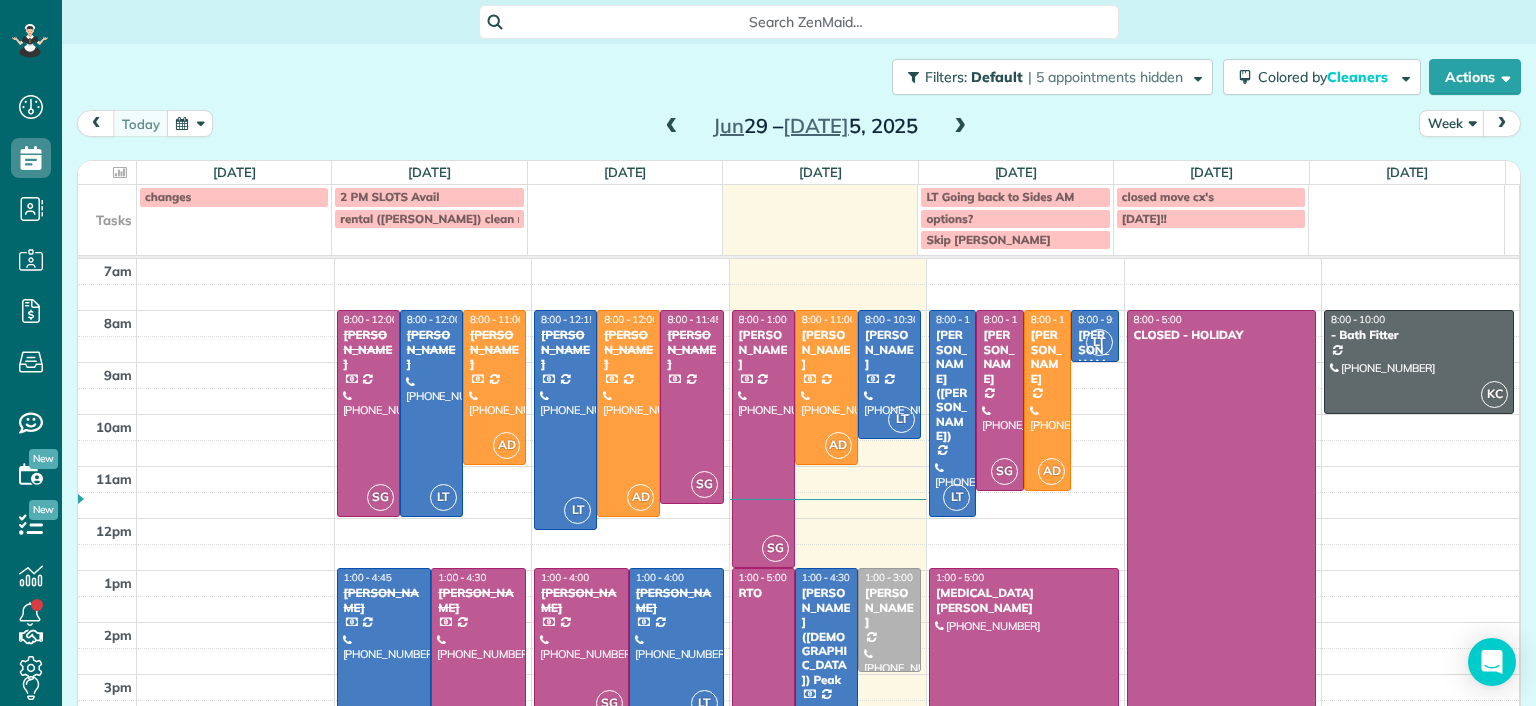 click on "[PERSON_NAME]" at bounding box center (581, 600) 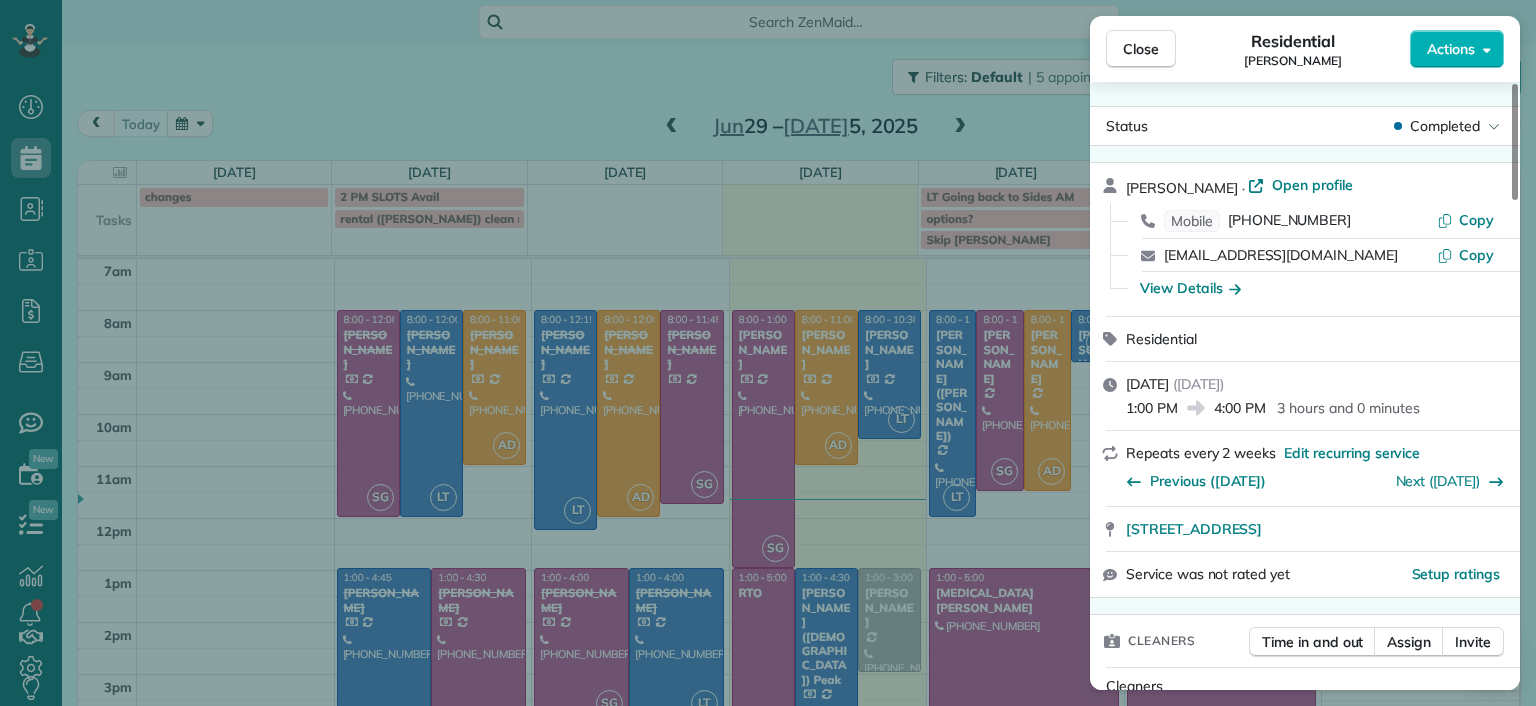 click on "Close Residential [PERSON_NAME] Actions Status Completed [PERSON_NAME] · Open profile Mobile [PHONE_NUMBER] Copy [EMAIL_ADDRESS][DOMAIN_NAME] Copy View Details Residential [DATE] ( [DATE] ) 1:00 PM 4:00 PM 3 hours and 0 minutes Repeats every 2 weeks Edit recurring service Previous ([DATE]) Next ([DATE]) [STREET_ADDRESS] Service was not rated yet Setup ratings Cleaners Time in and out Assign Invite Cleaners [PERSON_NAME] 1:00 PM 4:00 PM Checklist Try Now Keep this appointment up to your standards. Stay on top of every detail, keep your cleaners organised, and your client happy. Assign a checklist Watch a 5 min demo Billing Billing actions Price $170.00 Overcharge $0.00 Discount $0.00 Coupon discount - Primary tax - Secondary tax - Total appointment price $170.00 Tips collected New feature! $0.00 Paid by card Total including tip $170.00 Get paid online in no-time! Send an invoice and reward your cleaners with tips Charge customer credit card Appointment custom fields - Notes" at bounding box center [768, 353] 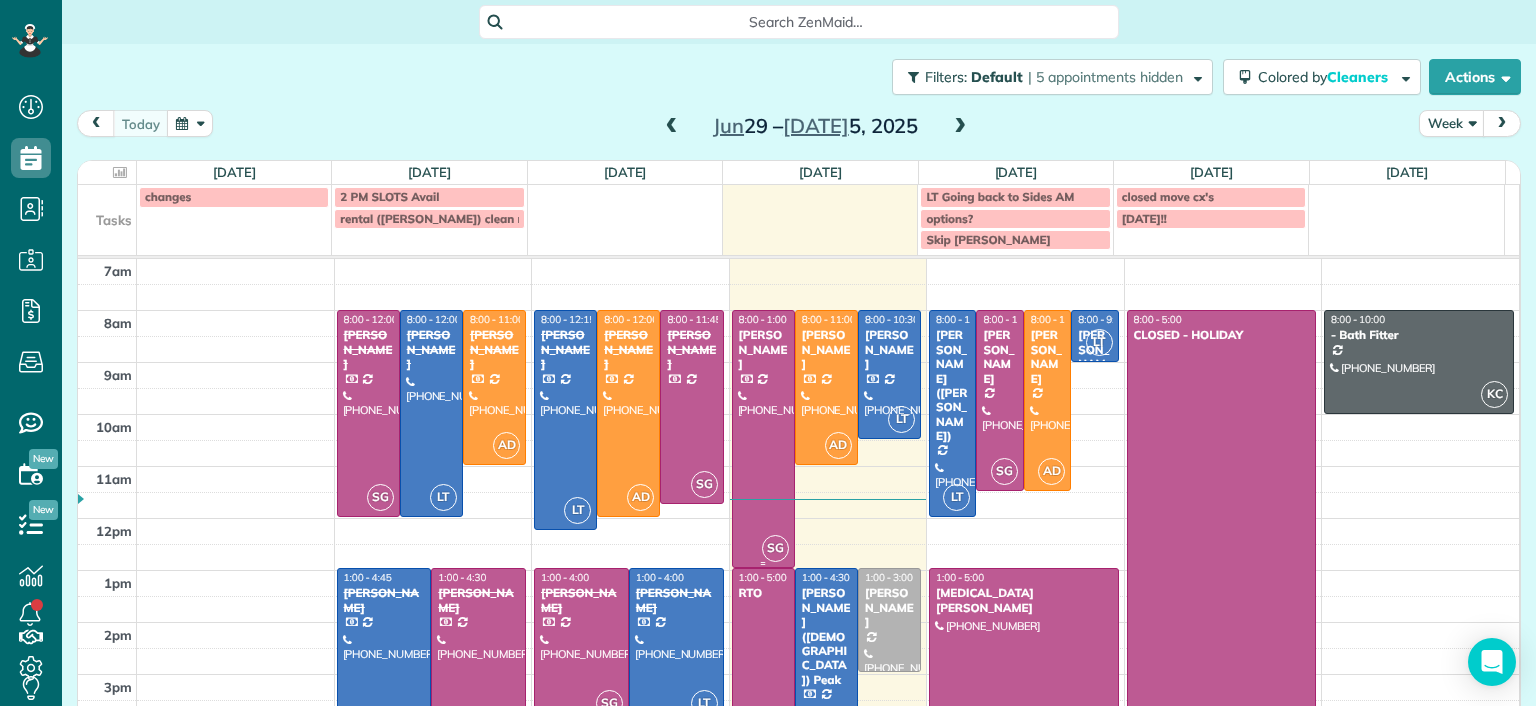 click at bounding box center [763, 439] 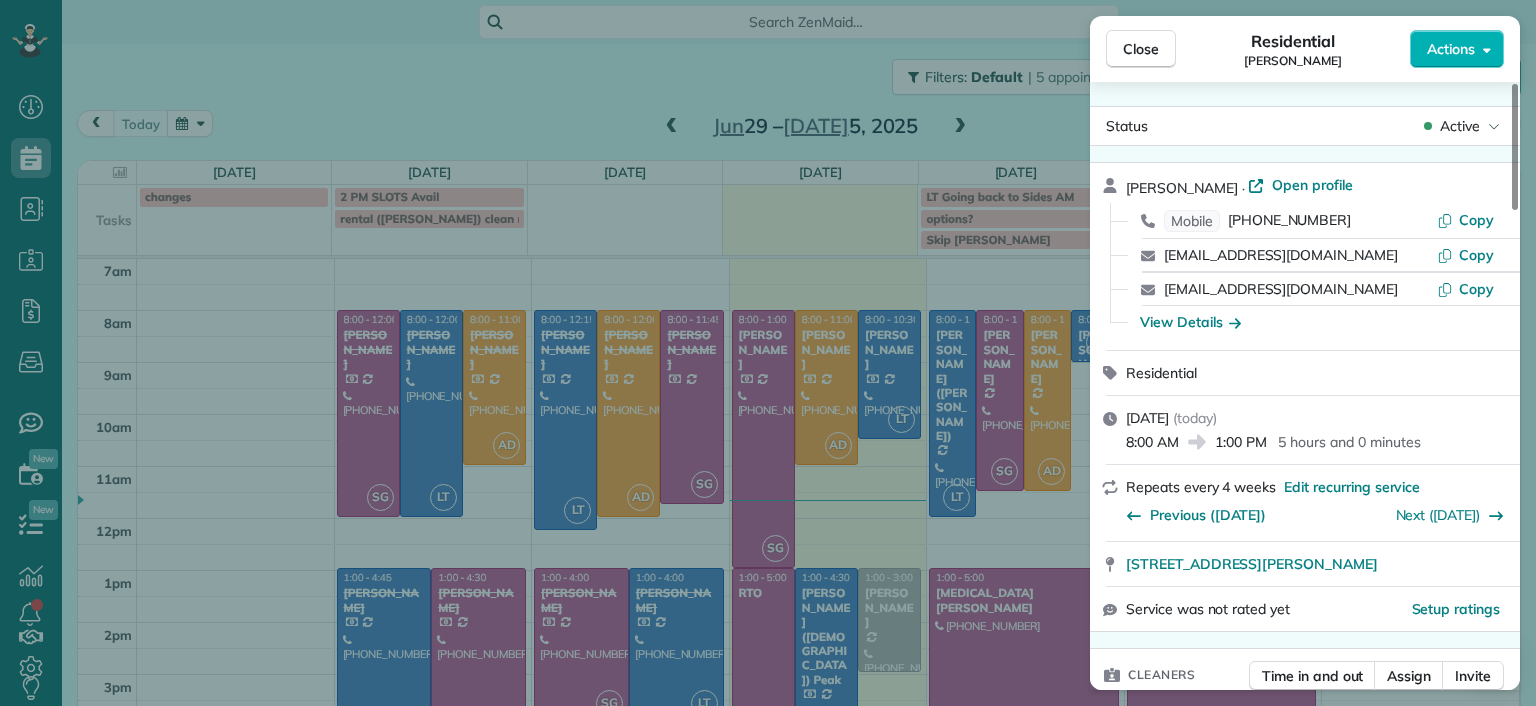 click on "Close Residential [PERSON_NAME] Actions Status Active [PERSON_NAME] · Open profile Mobile [PHONE_NUMBER] Copy [EMAIL_ADDRESS][DOMAIN_NAME] Copy [EMAIL_ADDRESS][DOMAIN_NAME] Copy View Details Residential [DATE] ( [DATE] ) 8:00 AM 1:00 PM 5 hours and 0 minutes Repeats every 4 weeks Edit recurring service Previous ([DATE]) Next ([DATE]) [STREET_ADDRESS][PERSON_NAME] Service was not rated yet Setup ratings Cleaners Time in and out Assign Invite Cleaners [PERSON_NAME] 8:00 AM 1:00 PM Checklist Try Now Keep this appointment up to your standards. Stay on top of every detail, keep your cleaners organised, and your client happy. Assign a checklist Watch a 5 min demo Billing Billing actions Price $280.00 Overcharge $0.00 Discount $0.00 Coupon discount - Primary tax - Secondary tax - Total appointment price $280.00 Tips collected New feature! $0.00 Paid by card Total including tip $280.00 Get paid online in no-time! Send an invoice and reward your cleaners with tips Charge customer credit card - Notes" at bounding box center (768, 353) 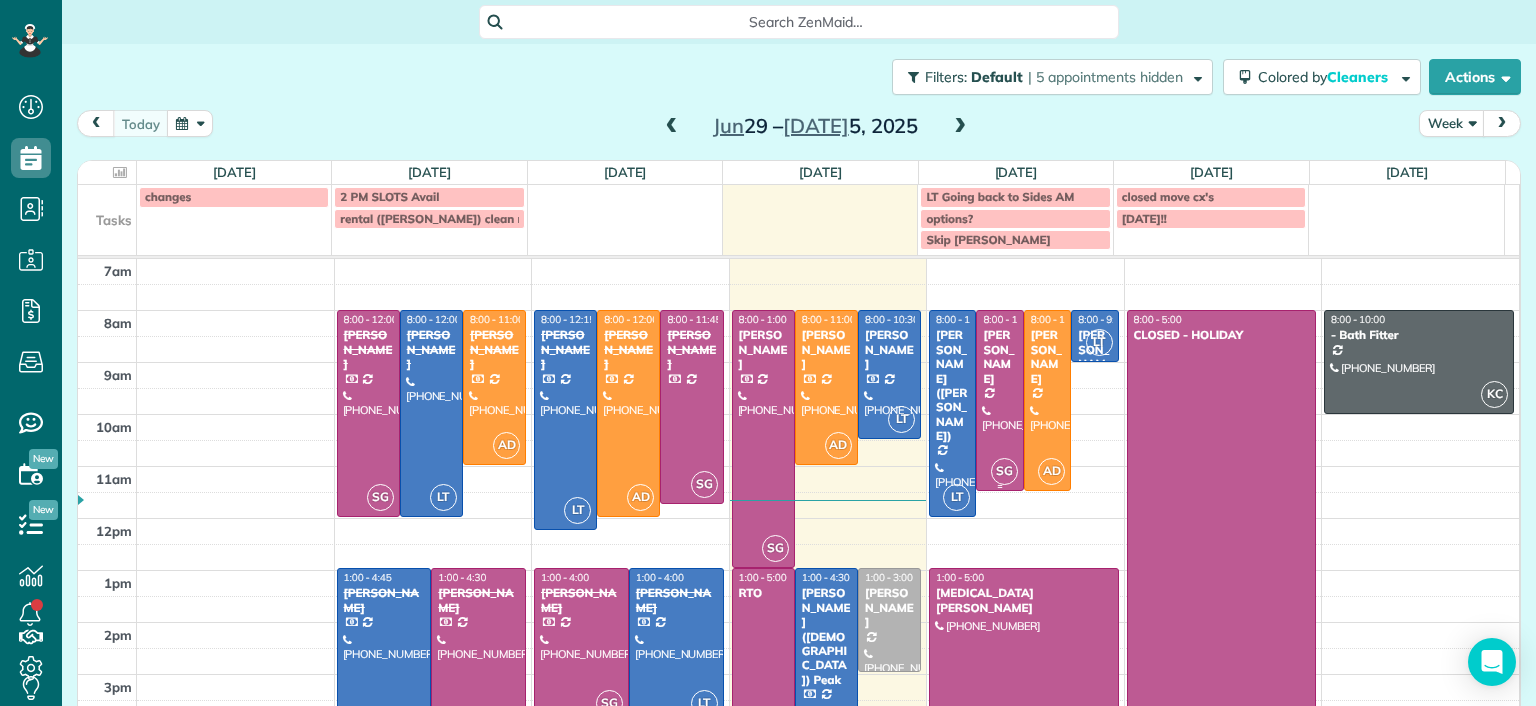 click at bounding box center [999, 400] 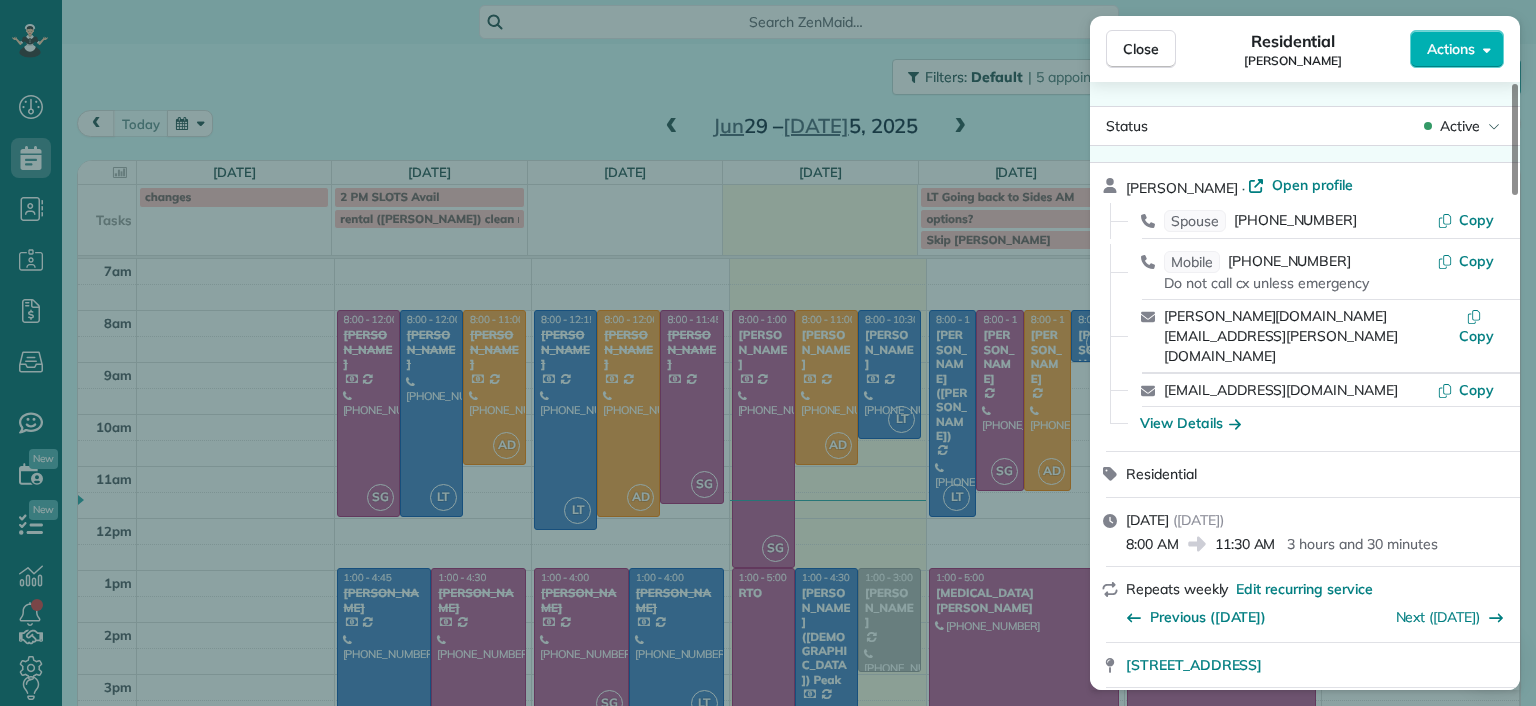 click on "Close Residential [PERSON_NAME] Actions Status Active [PERSON_NAME] · Open profile Spouse [PHONE_NUMBER] Copy Mobile [PHONE_NUMBER] Do not call cx unless emergency  Copy [PERSON_NAME][DOMAIN_NAME][EMAIL_ADDRESS][PERSON_NAME][DOMAIN_NAME] Copy [EMAIL_ADDRESS][DOMAIN_NAME] Copy View Details Residential [DATE] ( [DATE] ) 8:00 AM 11:30 AM 3 hours and 30 minutes Repeats weekly Edit recurring service Previous ([DATE]) Next ([DATE]) [STREET_ADDRESS] Service was not rated yet Setup ratings Cleaners Time in and out Assign Invite Cleaners [PERSON_NAME] 8:00 AM 11:30 AM Checklist Try Now Keep this appointment up to your standards. Stay on top of every detail, keep your cleaners organised, and your client happy. Assign a checklist Watch a 5 min demo Billing Billing actions Price $179.00 Overcharge $0.00 Discount $0.00 Coupon discount - Primary tax - Secondary tax - Total appointment price $179.00 Tips collected New feature! $0.00 Unpaid Mark as paid Total including tip $179.00 Get paid online in no-time! Charge customer credit card -" at bounding box center (768, 353) 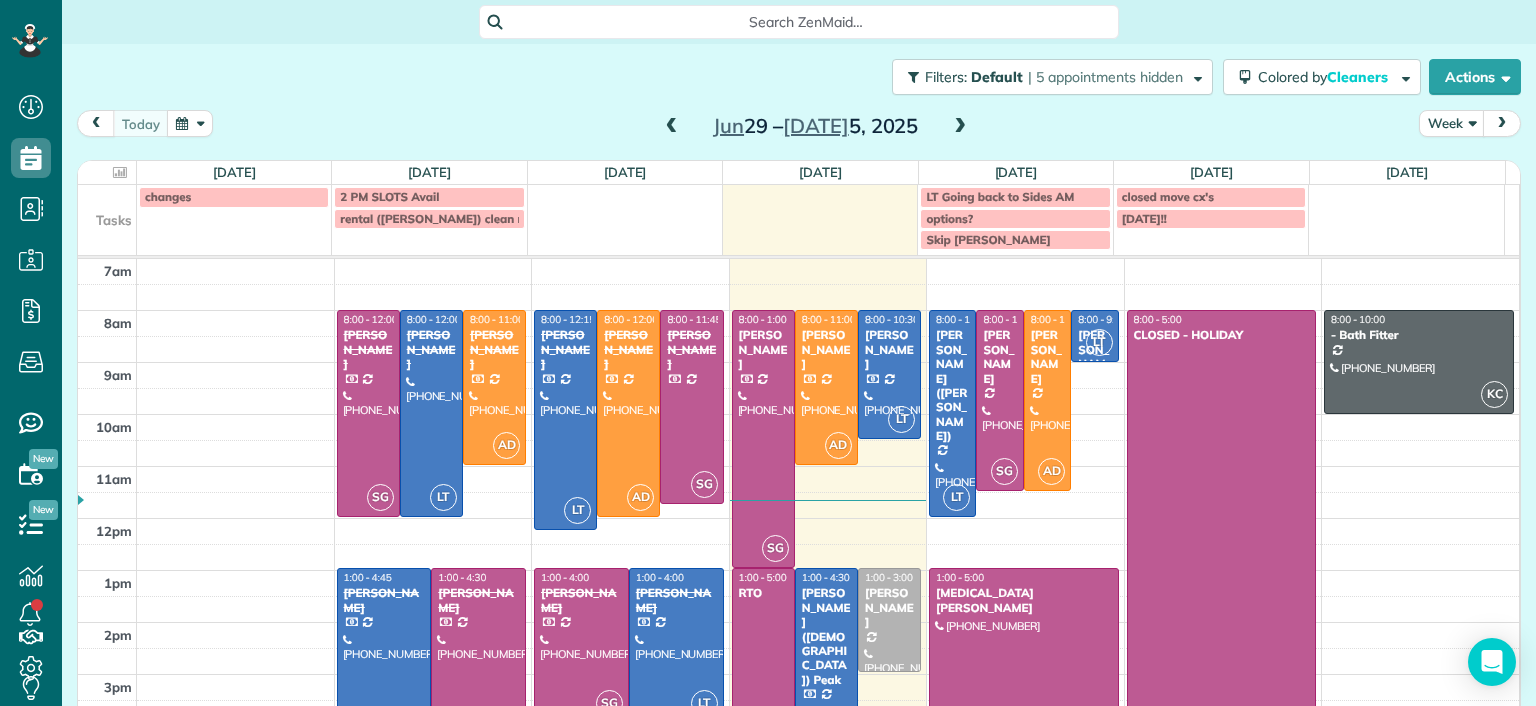 click on "[MEDICAL_DATA][PERSON_NAME]" at bounding box center (1024, 600) 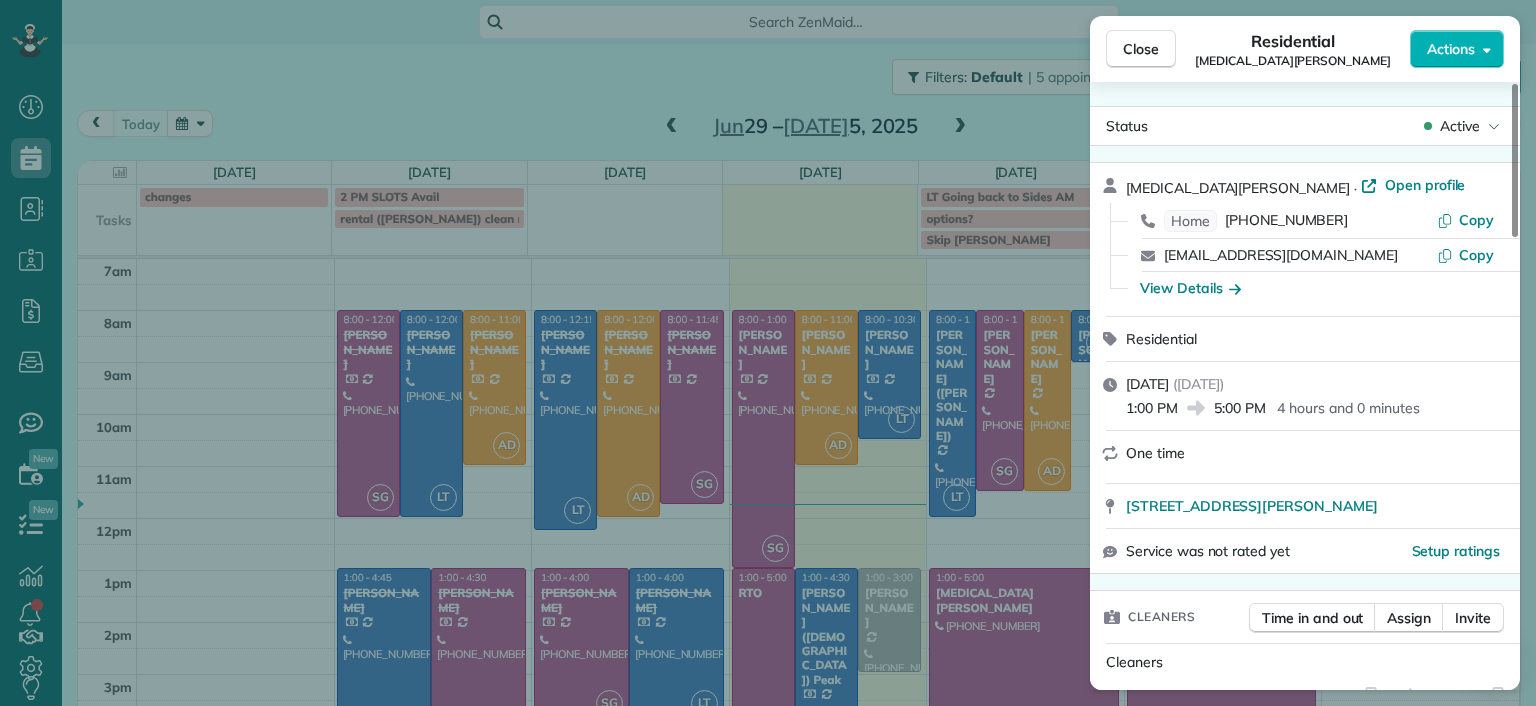 click on "Close Residential [MEDICAL_DATA][PERSON_NAME] Actions Status Active [MEDICAL_DATA][PERSON_NAME] · Open profile Home [PHONE_NUMBER] Copy [EMAIL_ADDRESS][DOMAIN_NAME] Copy View Details Residential [DATE] ( [DATE] ) 1:00 PM 5:00 PM 4 hours and 0 minutes One time [STREET_ADDRESS][PERSON_NAME] Service was not rated yet Setup ratings Cleaners Time in and out Assign Invite Cleaners [PERSON_NAME] 1:00 PM 5:00 PM Checklist Try Now Keep this appointment up to your standards. Stay on top of every detail, keep your cleaners organised, and your client happy. Assign a checklist Watch a 5 min demo Billing Billing actions Price $0.00 Overcharge $0.00 Discount $0.00 Coupon discount - Primary tax - Secondary tax - Total appointment price $0.00 Tips collected New feature! $0.00 [PERSON_NAME] as paid Total including tip $0.00 Get paid online in no-time! Send an invoice and reward your cleaners with tips Charge customer credit card Appointment custom fields Man Hours 4 Type of Cleaning  Maintenance Cleaning  Reason for Skip - Hidden from cleaners 1" at bounding box center [768, 353] 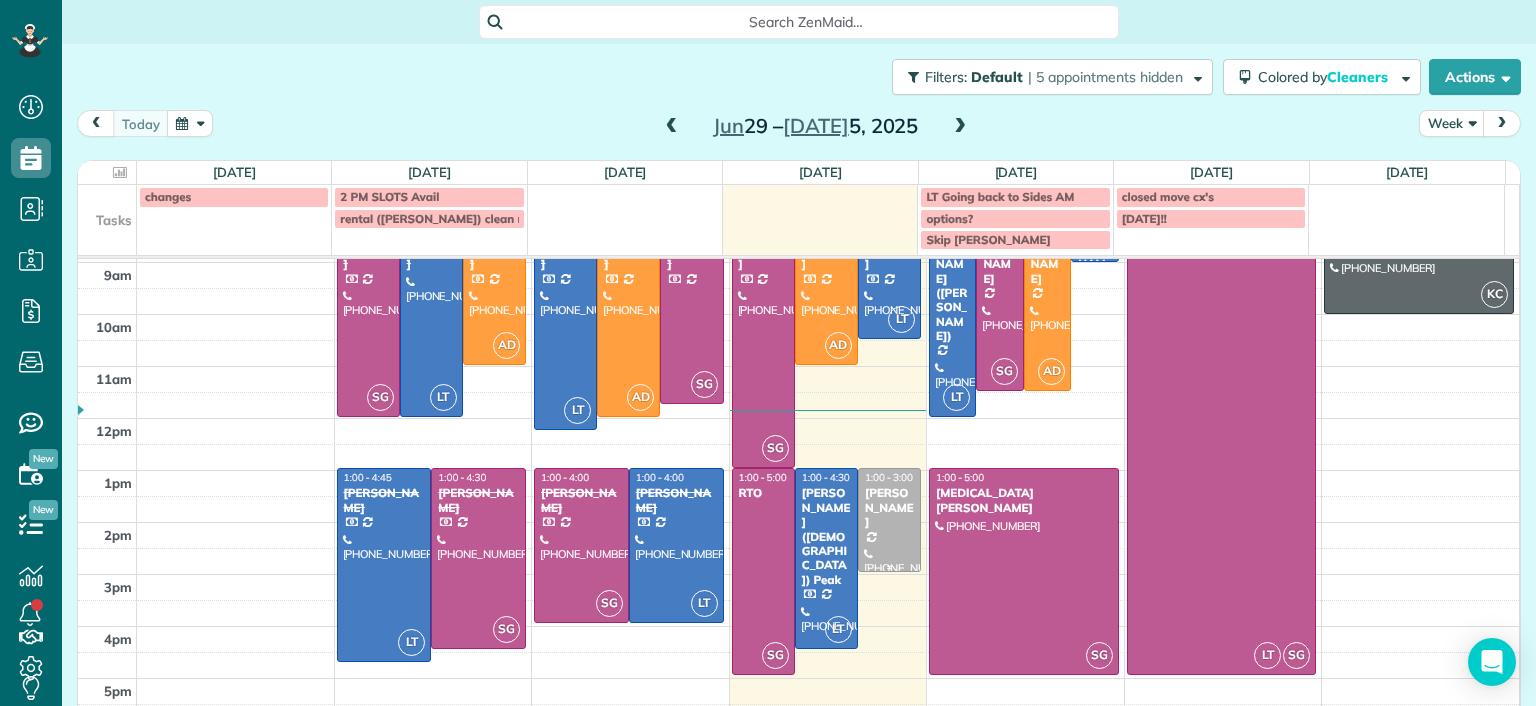 scroll, scrollTop: 0, scrollLeft: 0, axis: both 